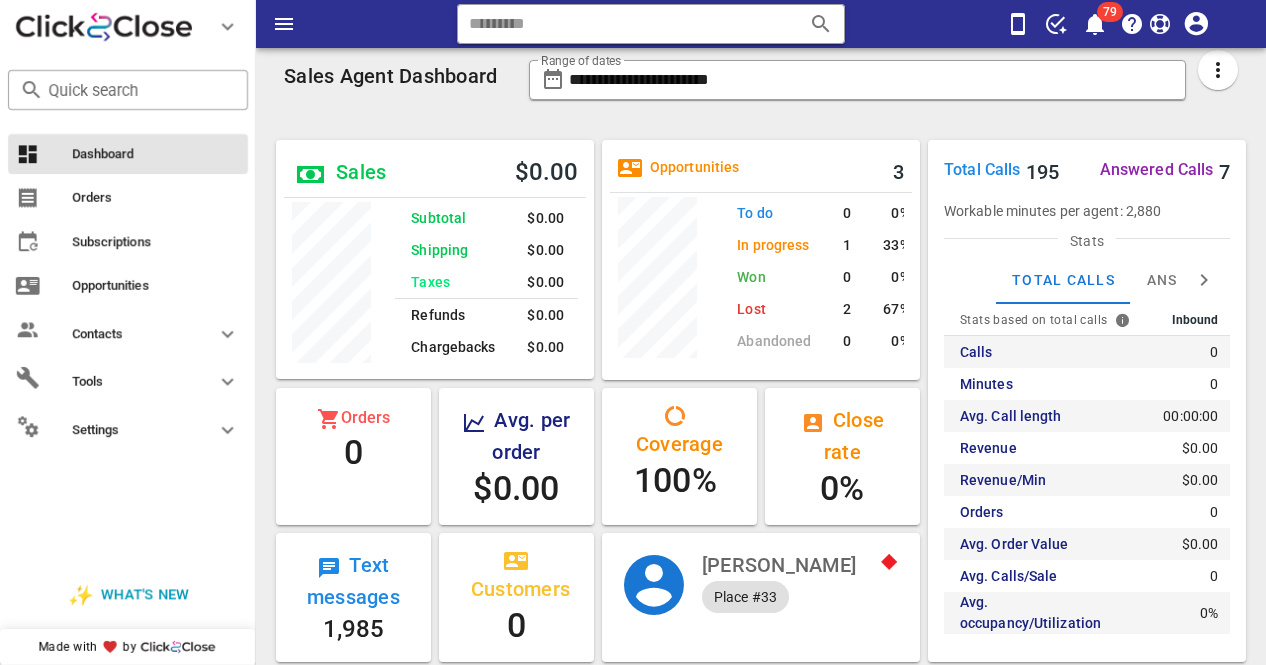 scroll, scrollTop: 0, scrollLeft: 0, axis: both 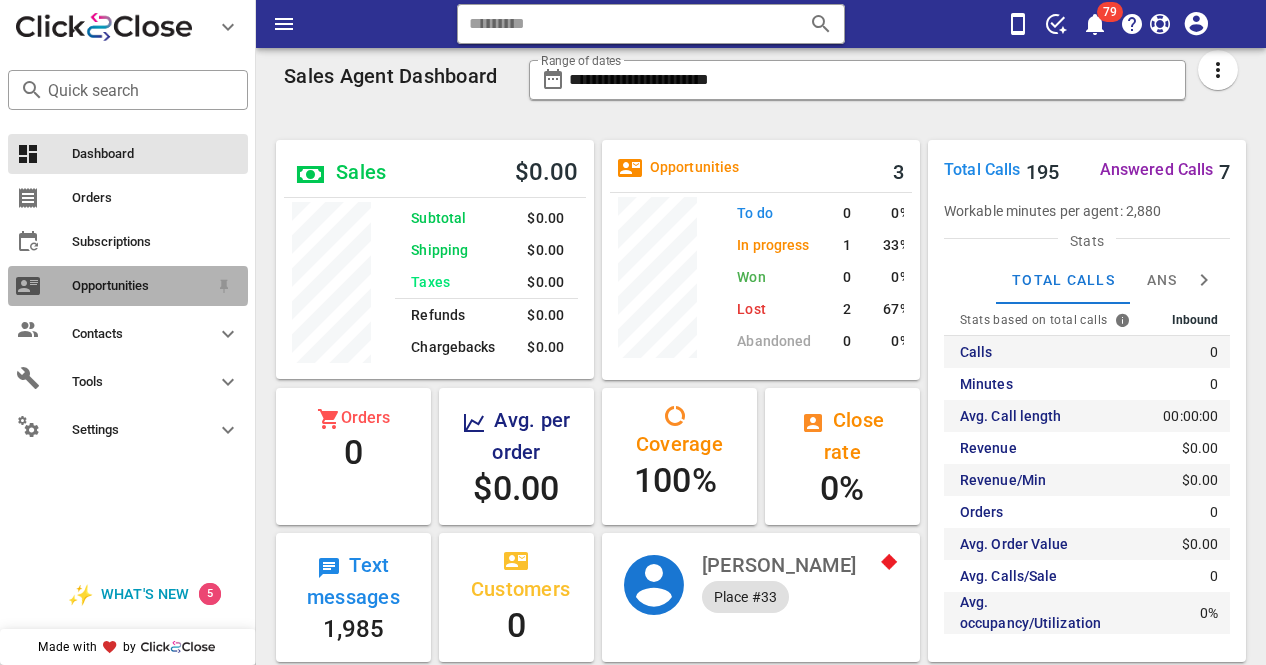 click on "Opportunities" at bounding box center (140, 286) 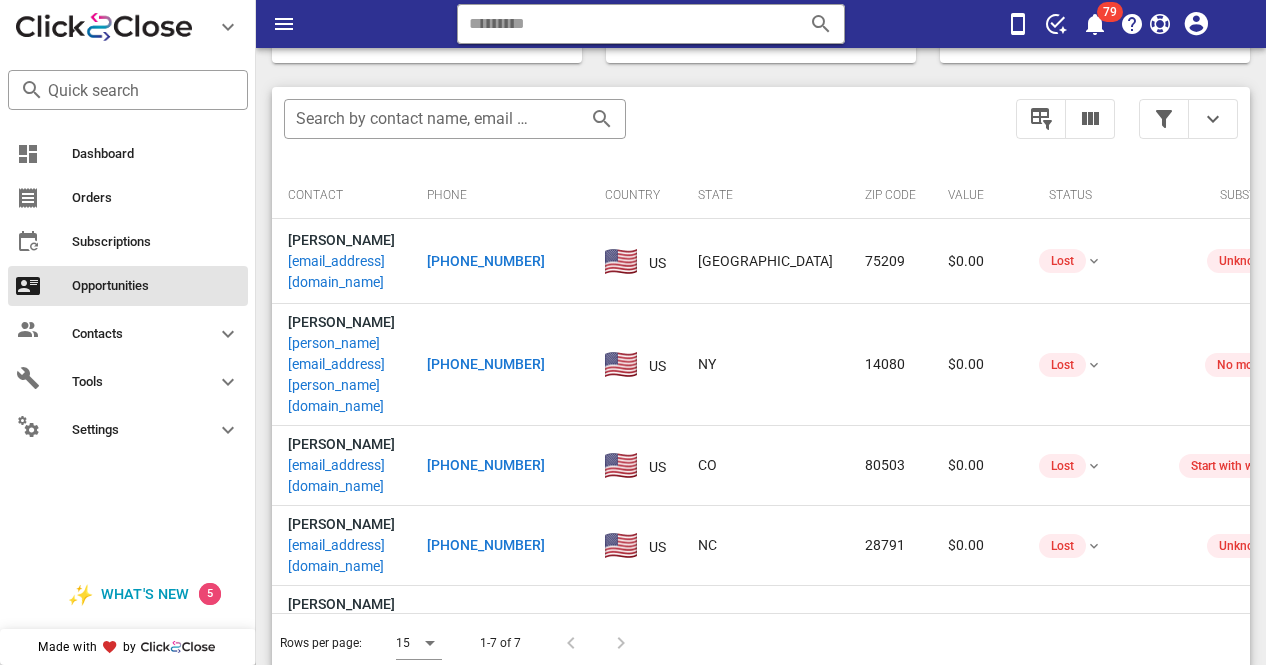 scroll, scrollTop: 369, scrollLeft: 0, axis: vertical 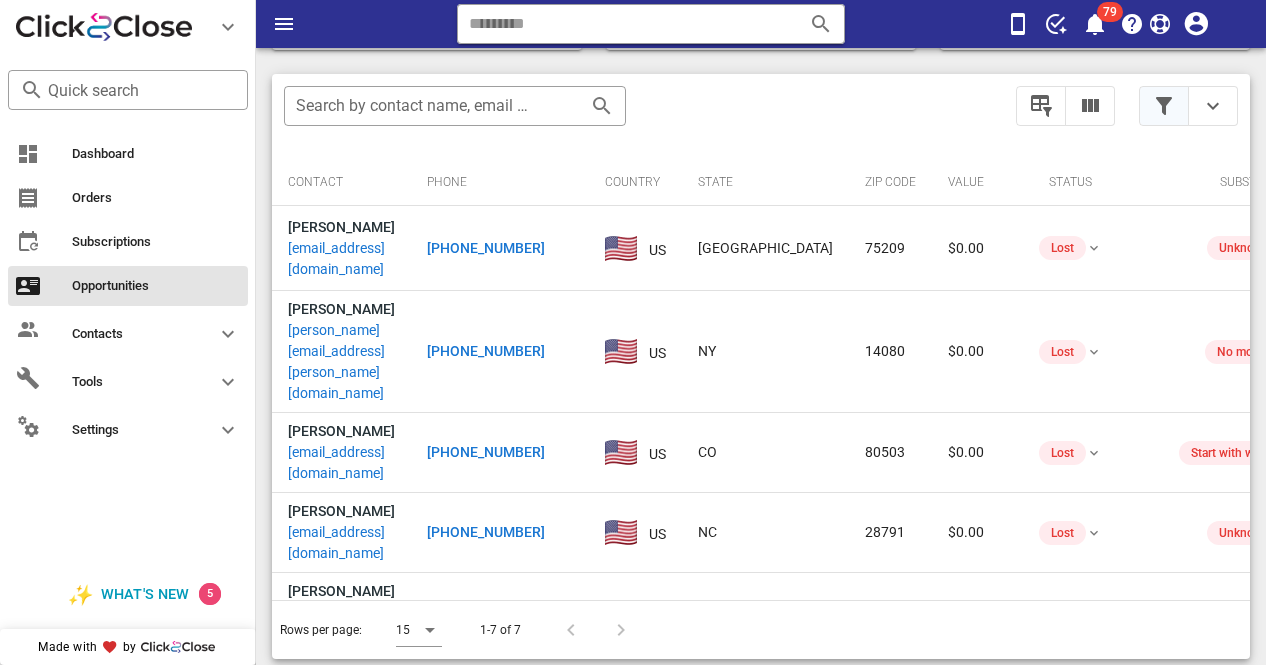 click at bounding box center (1164, 106) 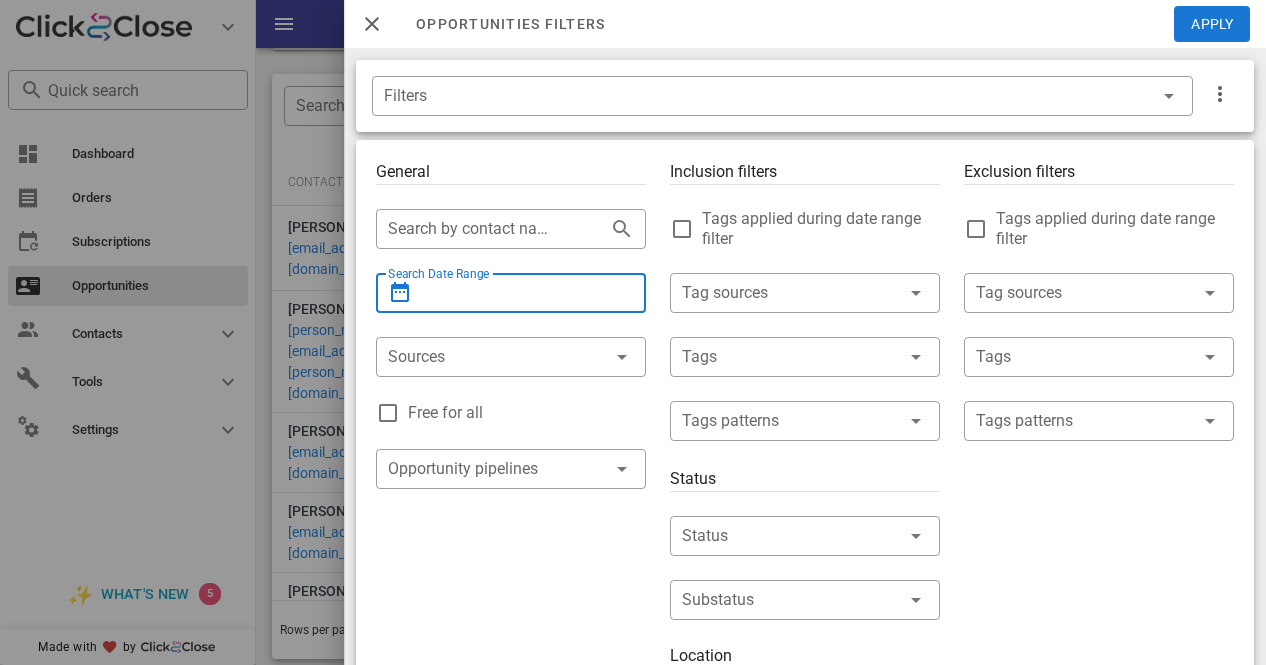 click on "Search Date Range" at bounding box center (511, 293) 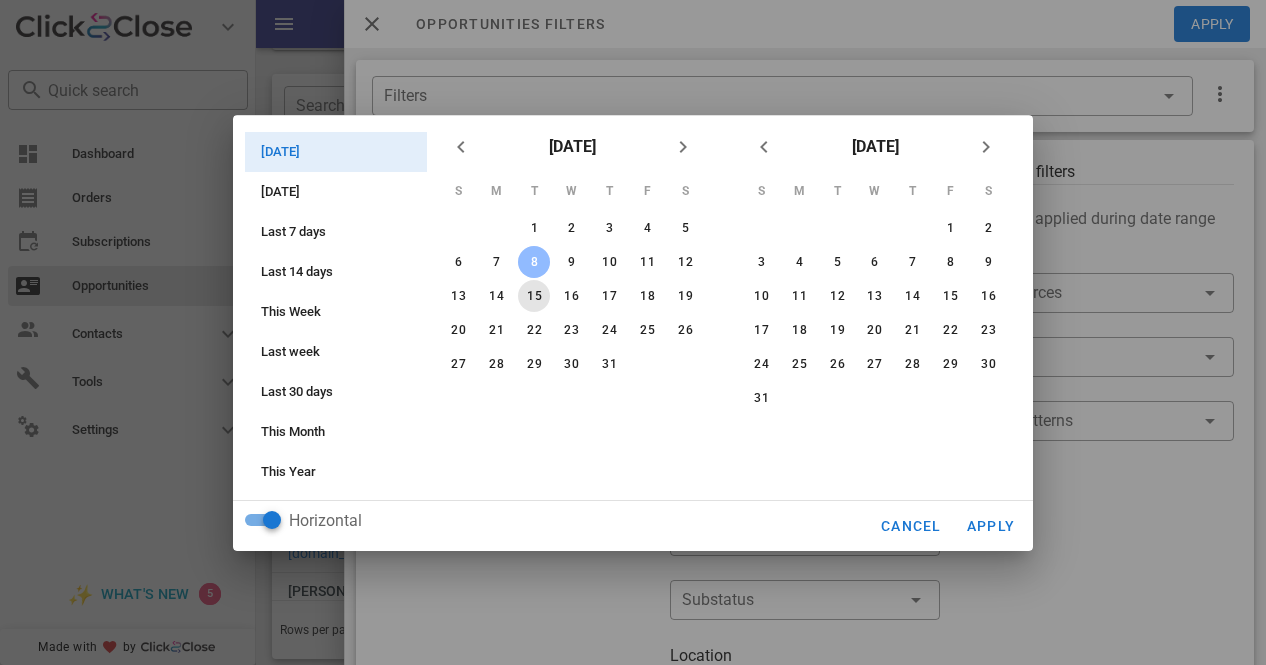 click on "15" at bounding box center (534, 296) 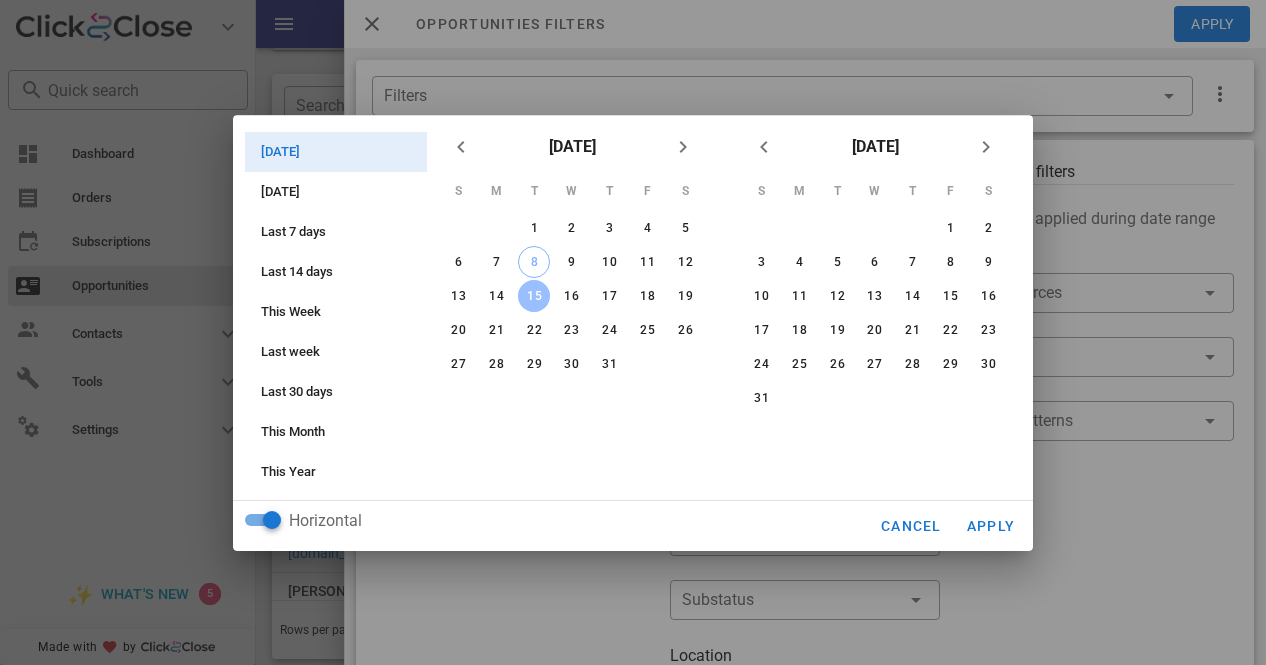 click at bounding box center (633, 332) 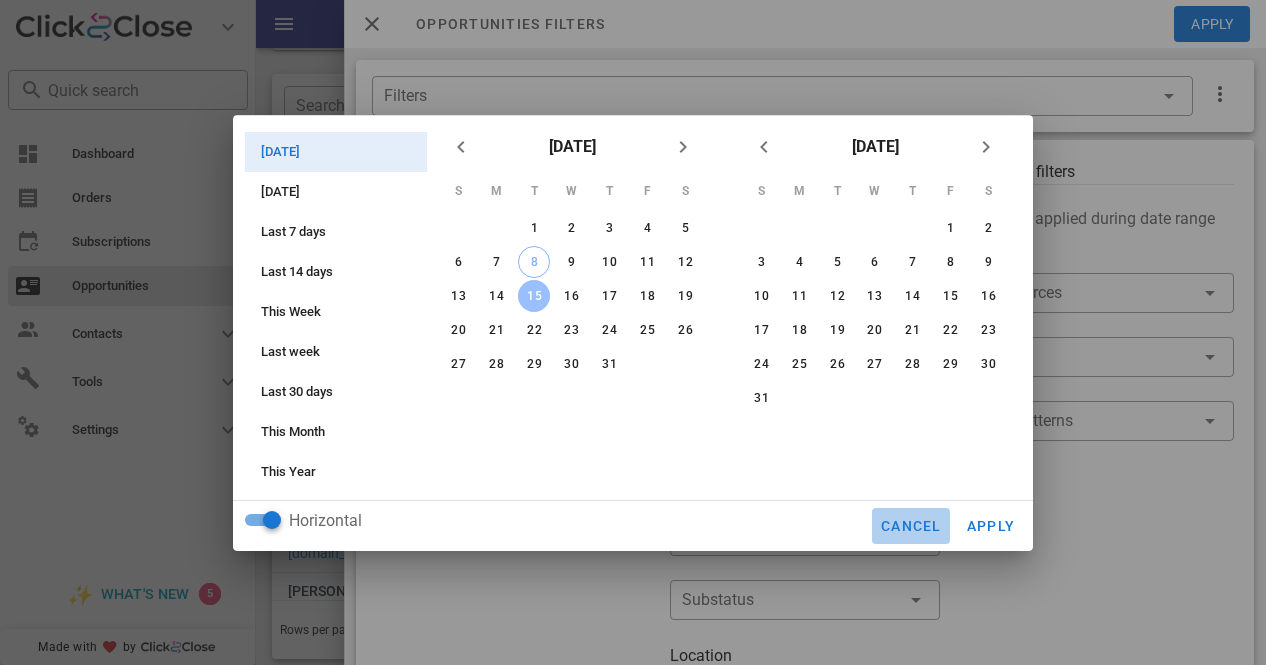 click on "Cancel" at bounding box center (911, 526) 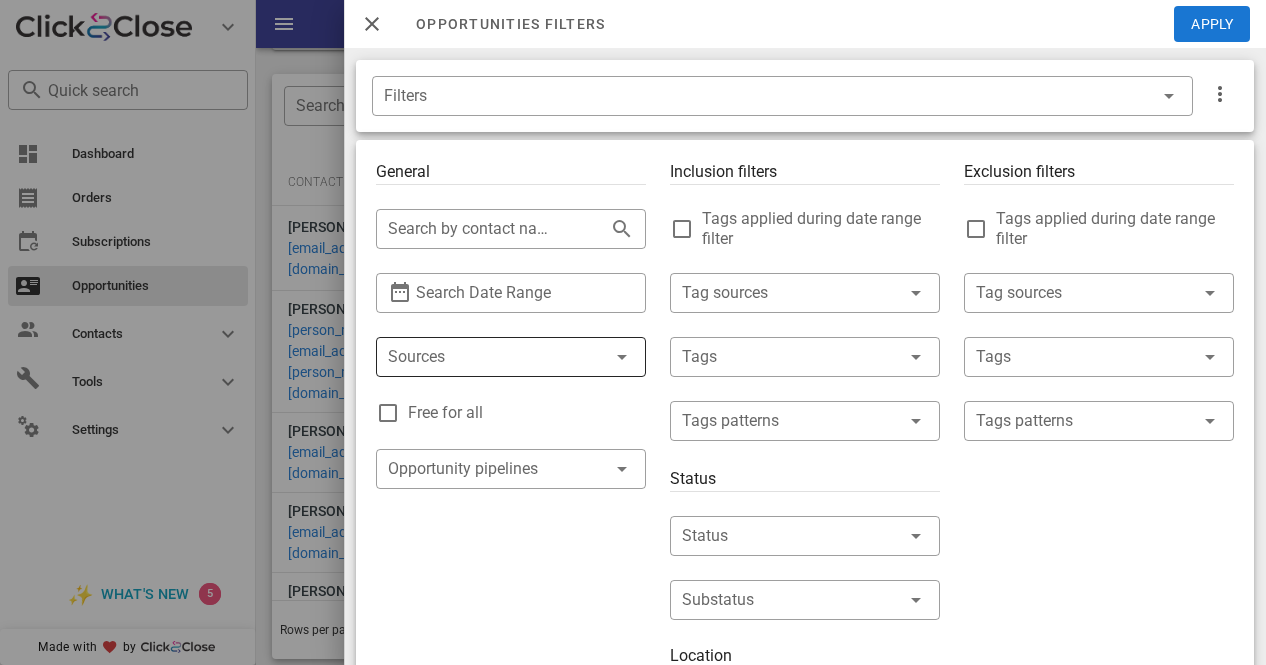 click at bounding box center [483, 357] 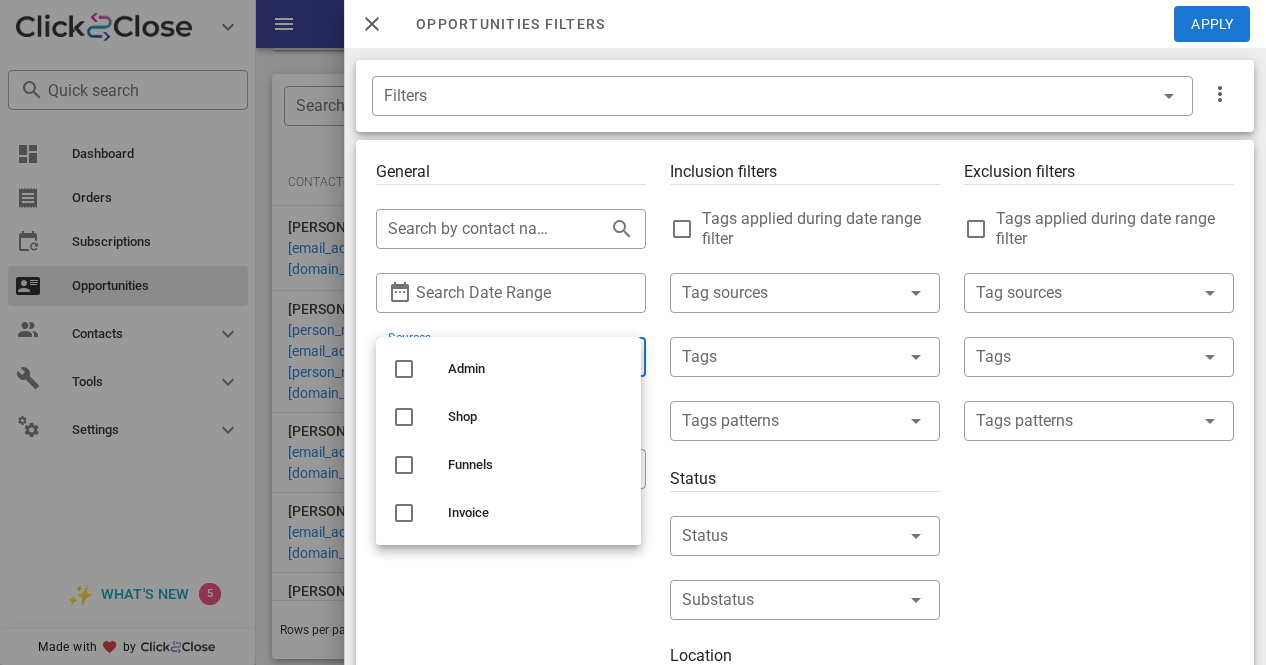 click on "General ​ Search by contact name, email or phone ​ Search Date Range ​ Sources Free for all ​ Opportunity pipelines" at bounding box center [511, 717] 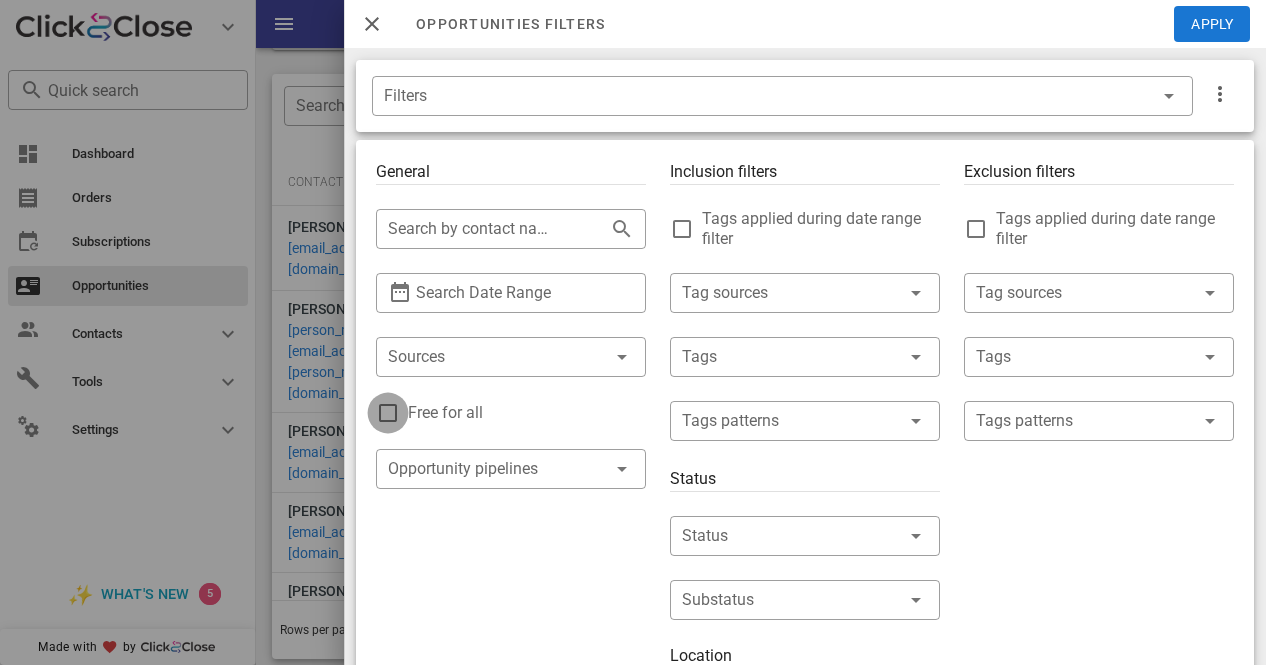 click at bounding box center [388, 413] 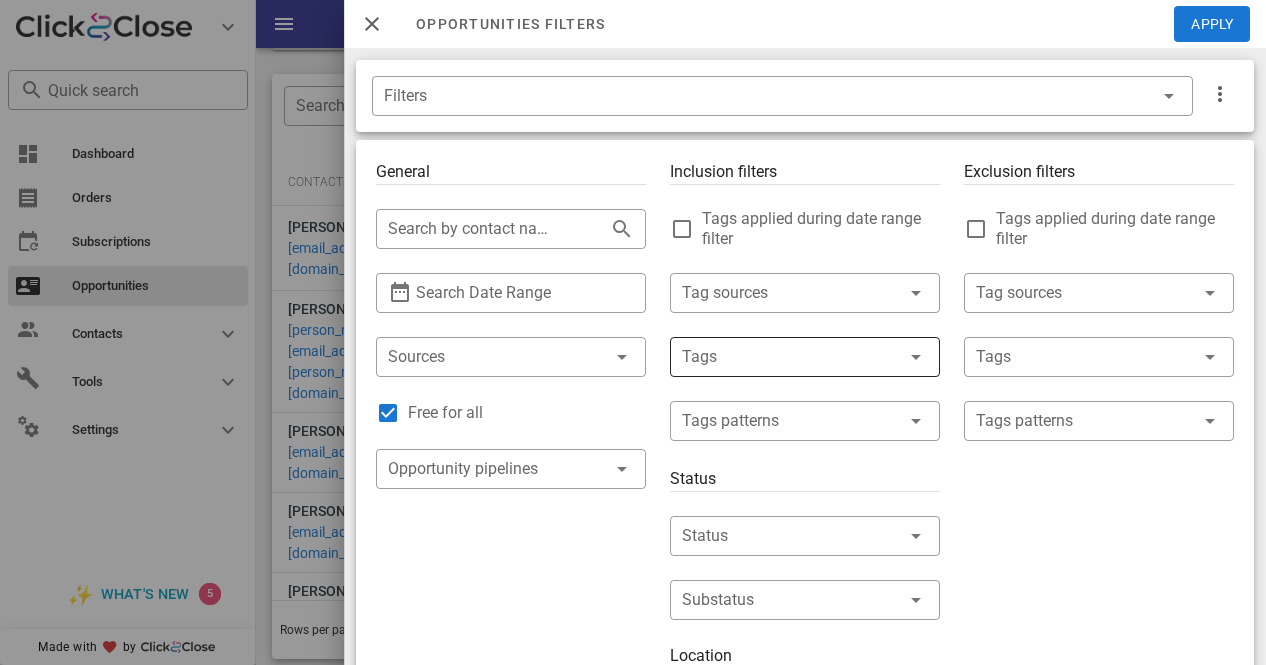 click at bounding box center (916, 357) 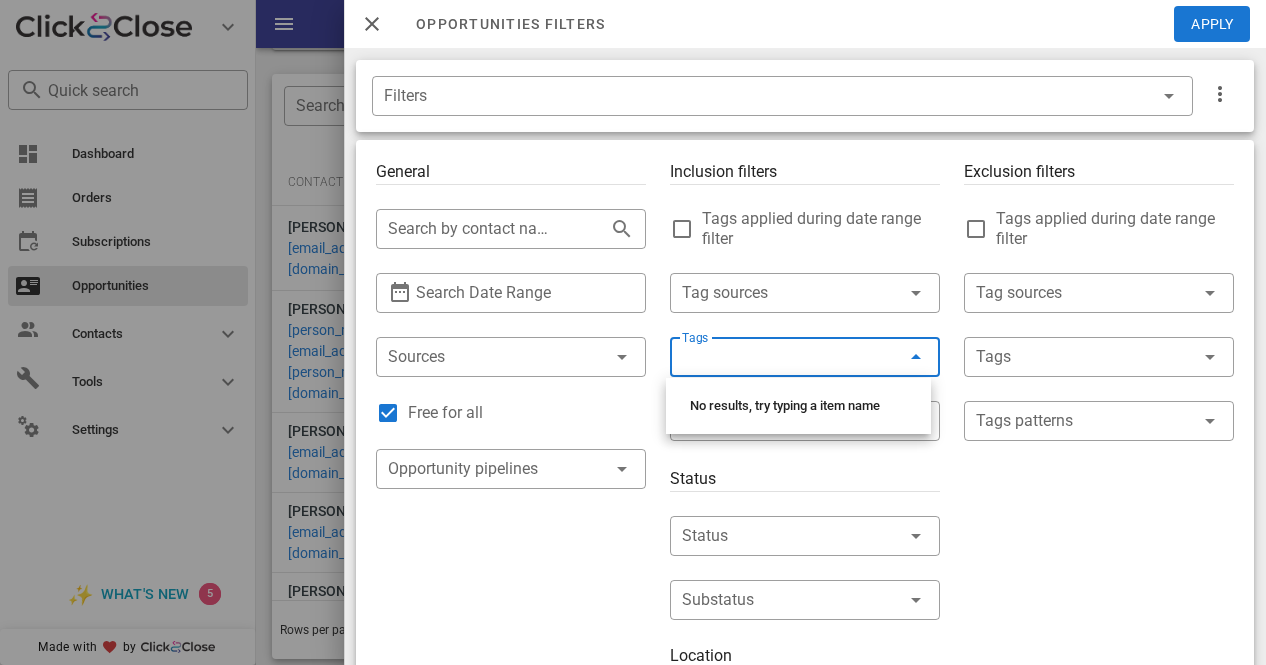 click on "Inclusion filters Tags applied during date range filter ​ Tag sources ​ Tags ​ Tags patterns Status ​ Status ​ Substatus Location ​ Country ​ States ​ Zip code Activation ​ Min Activations ​ Max Activations Order value ​ Min Value ​ Max Value Include leads Include customers Include cooldown" at bounding box center [805, 717] 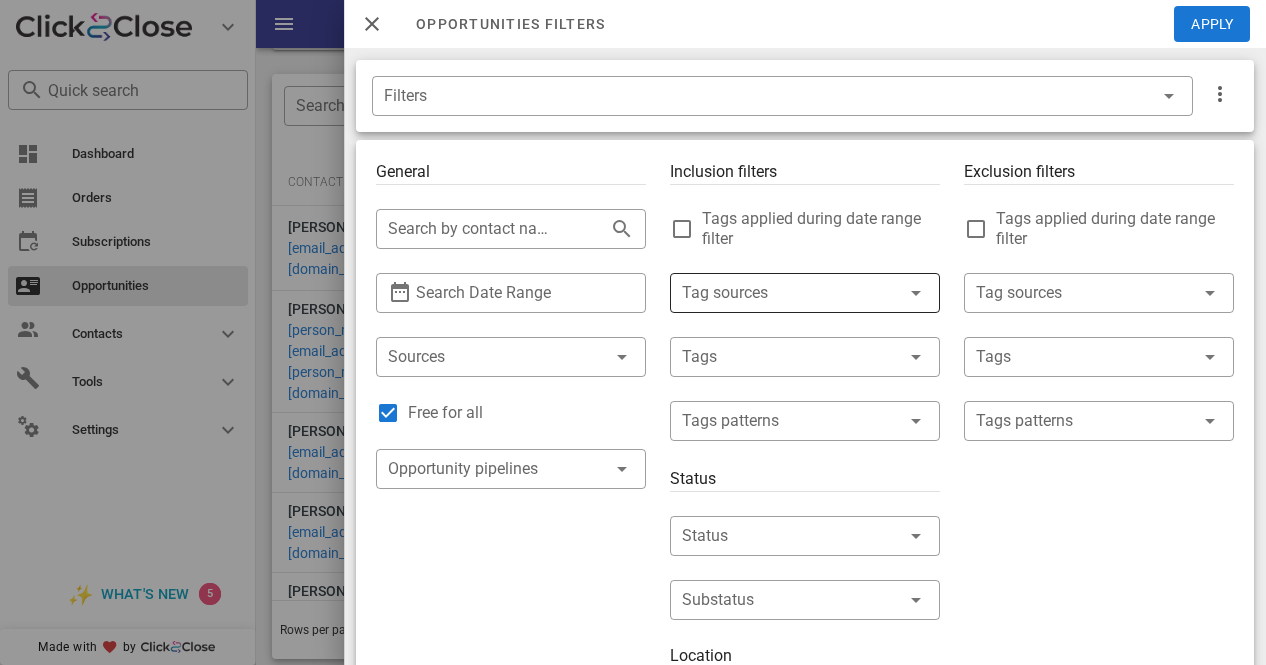 click at bounding box center [916, 293] 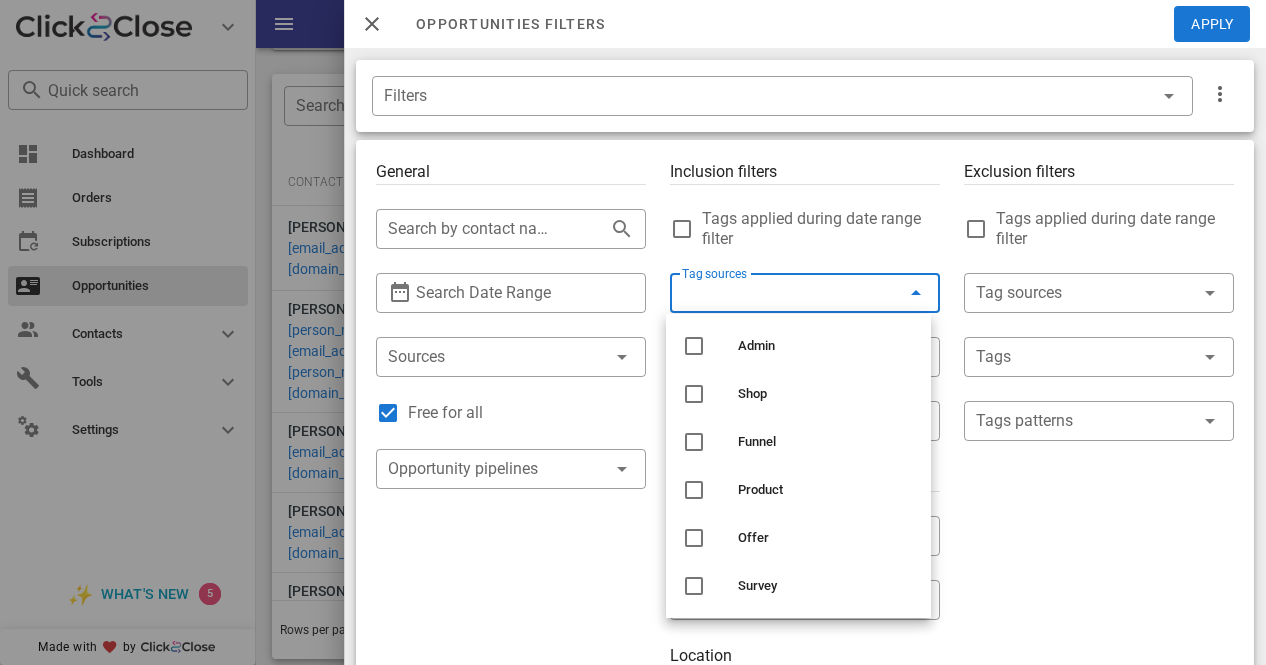 click on "Inclusion filters Tags applied during date range filter ​ Tag sources ​ Tags ​ Tags patterns Status ​ Status ​ Substatus Location ​ Country ​ States ​ Zip code Activation ​ Min Activations ​ Max Activations Order value ​ Min Value ​ Max Value Include leads Include customers Include cooldown" at bounding box center (805, 717) 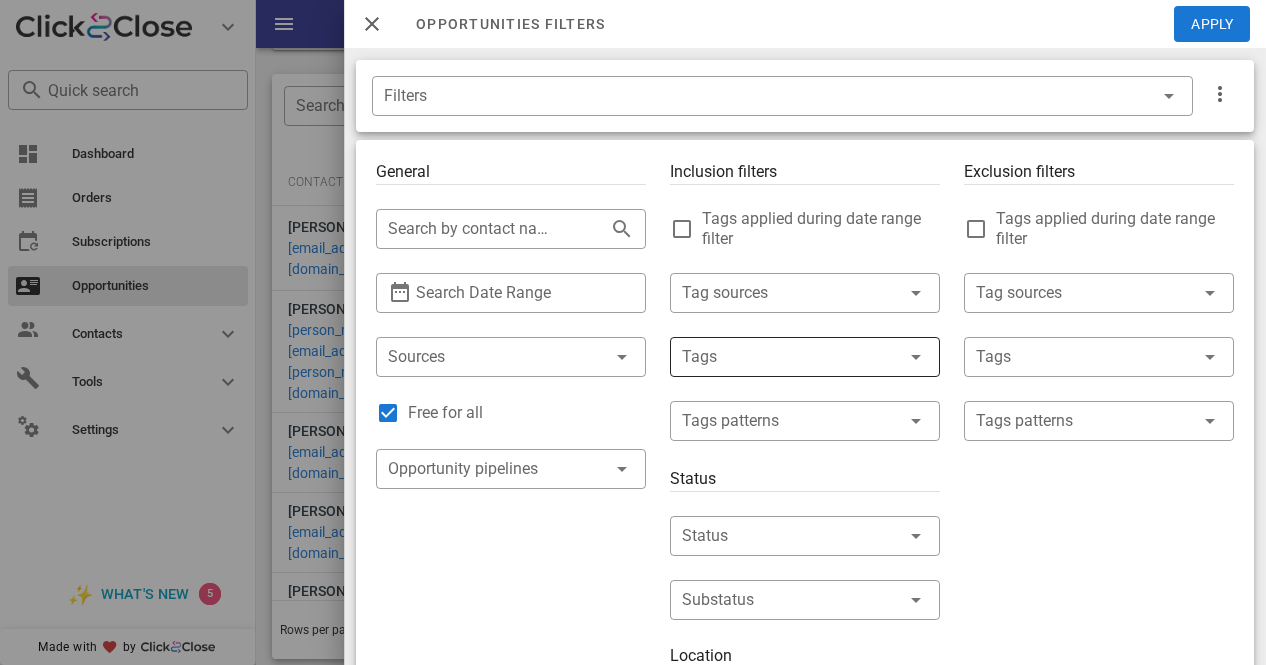 click at bounding box center (916, 357) 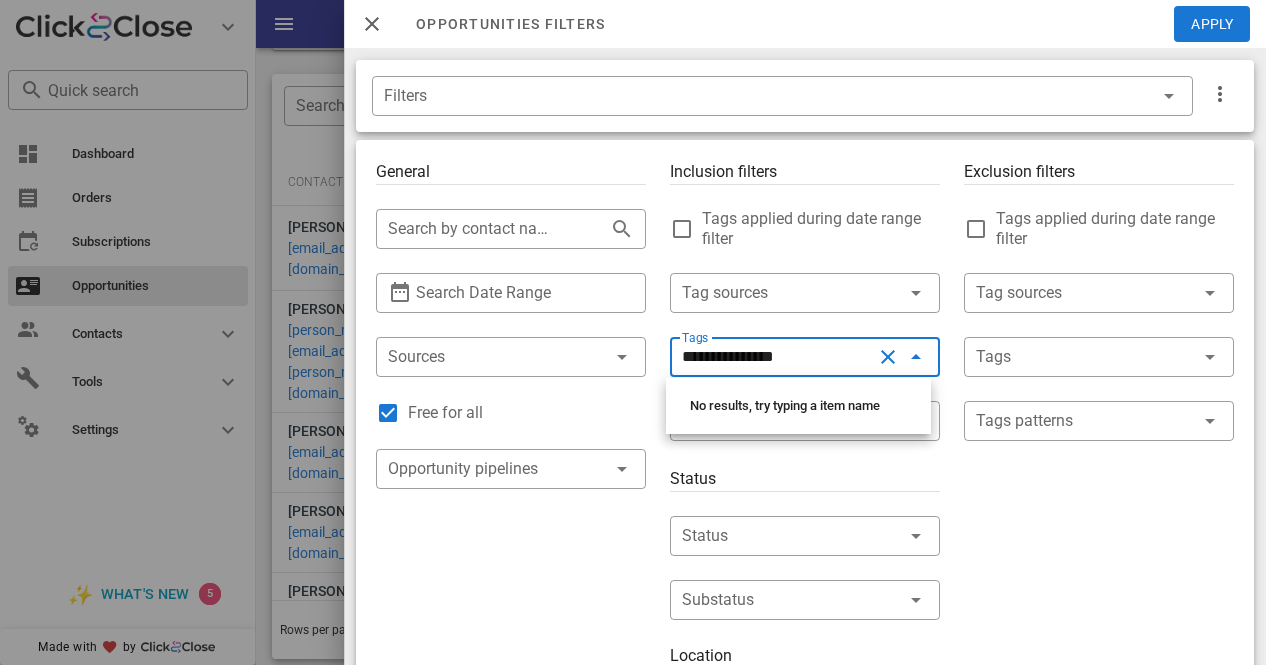 click on "**********" at bounding box center [805, 717] 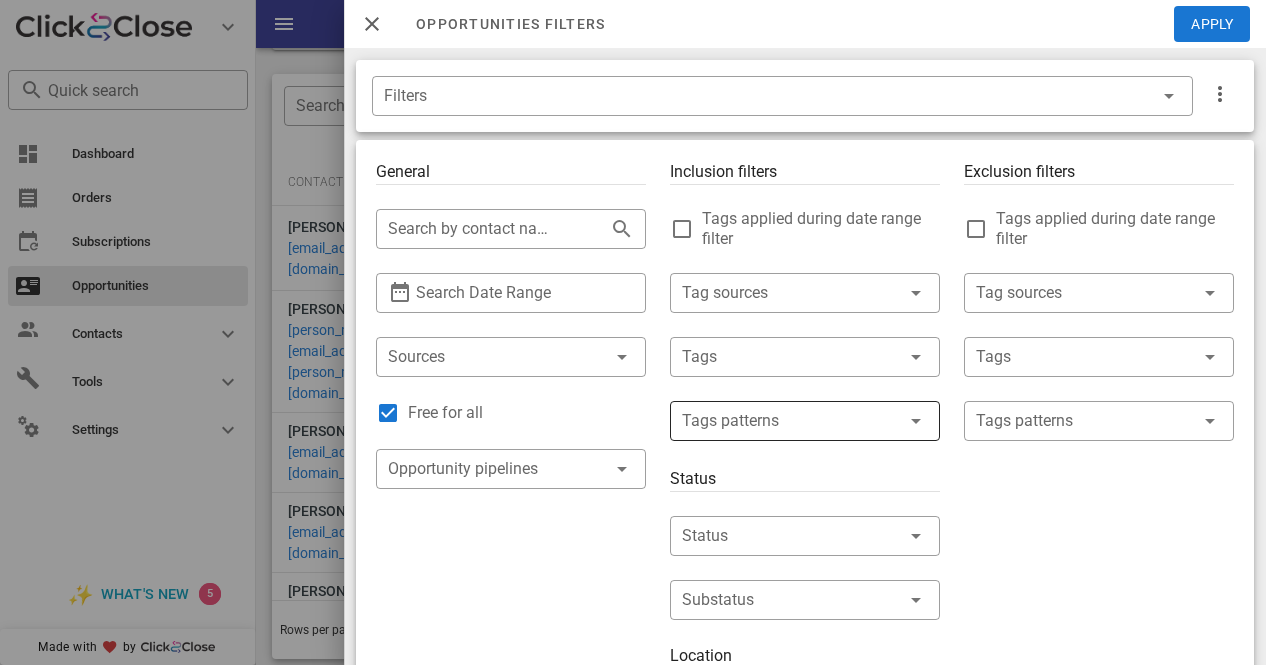 click at bounding box center [916, 421] 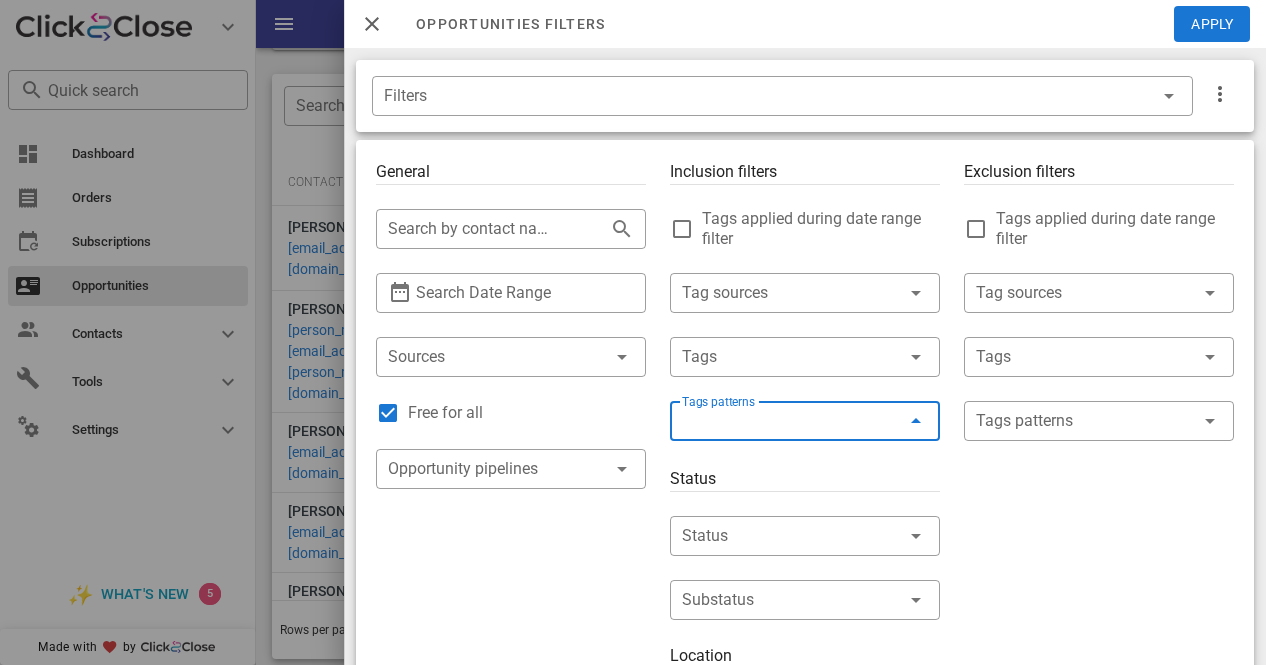 drag, startPoint x: 907, startPoint y: 417, endPoint x: 913, endPoint y: 402, distance: 16.155495 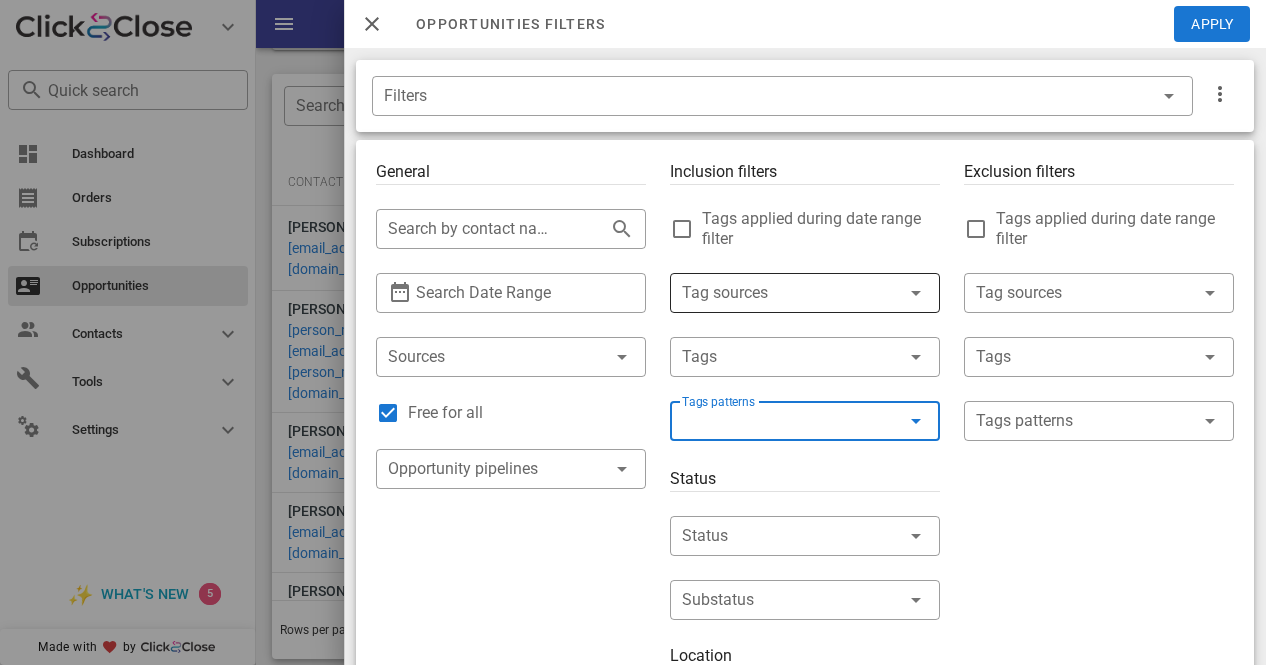 click at bounding box center [916, 293] 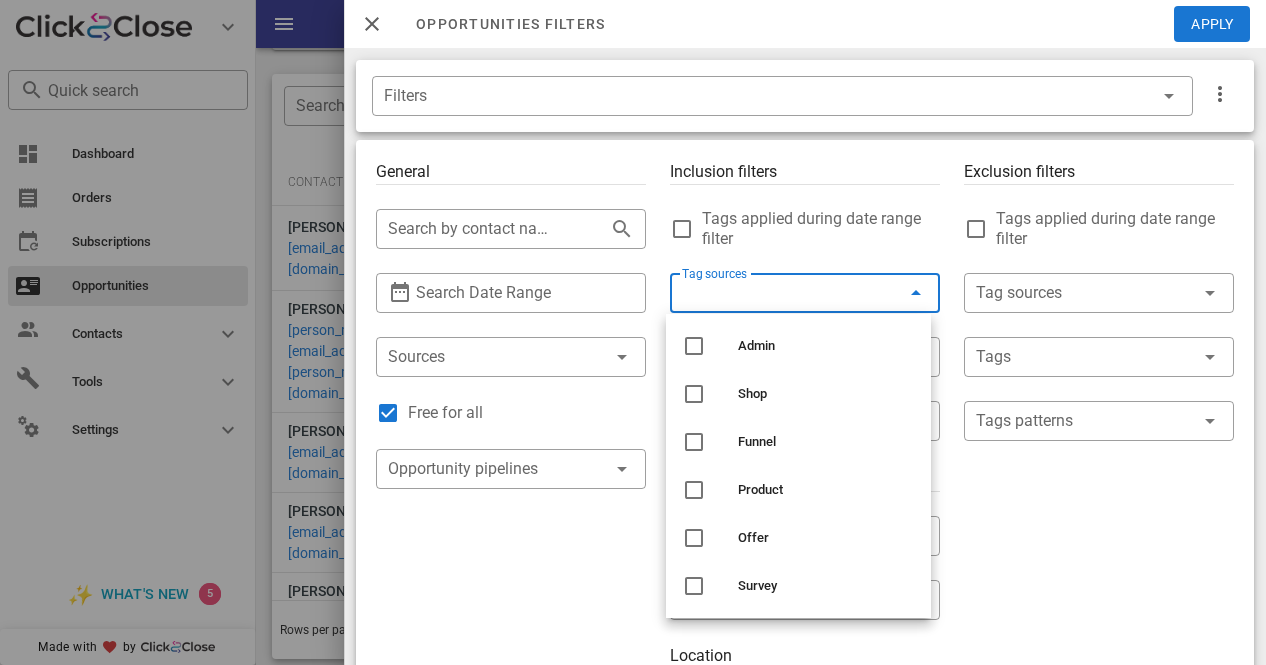 click on "Tags applied during date range filter" at bounding box center (821, 229) 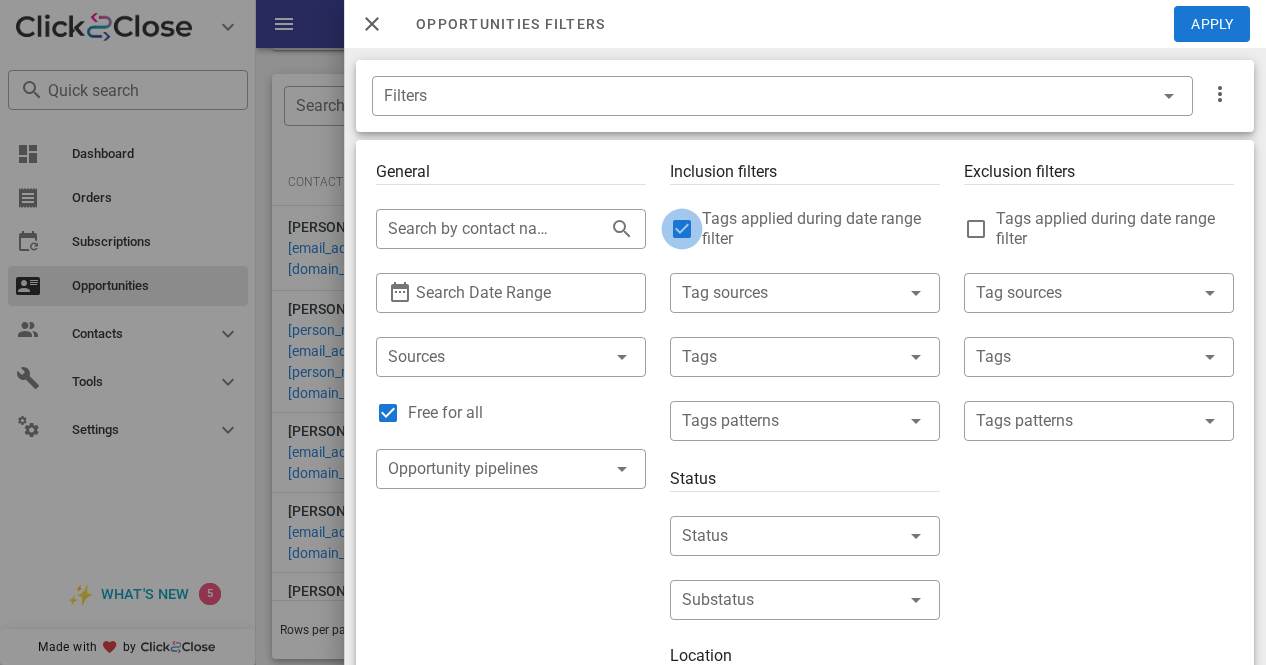 click at bounding box center [682, 229] 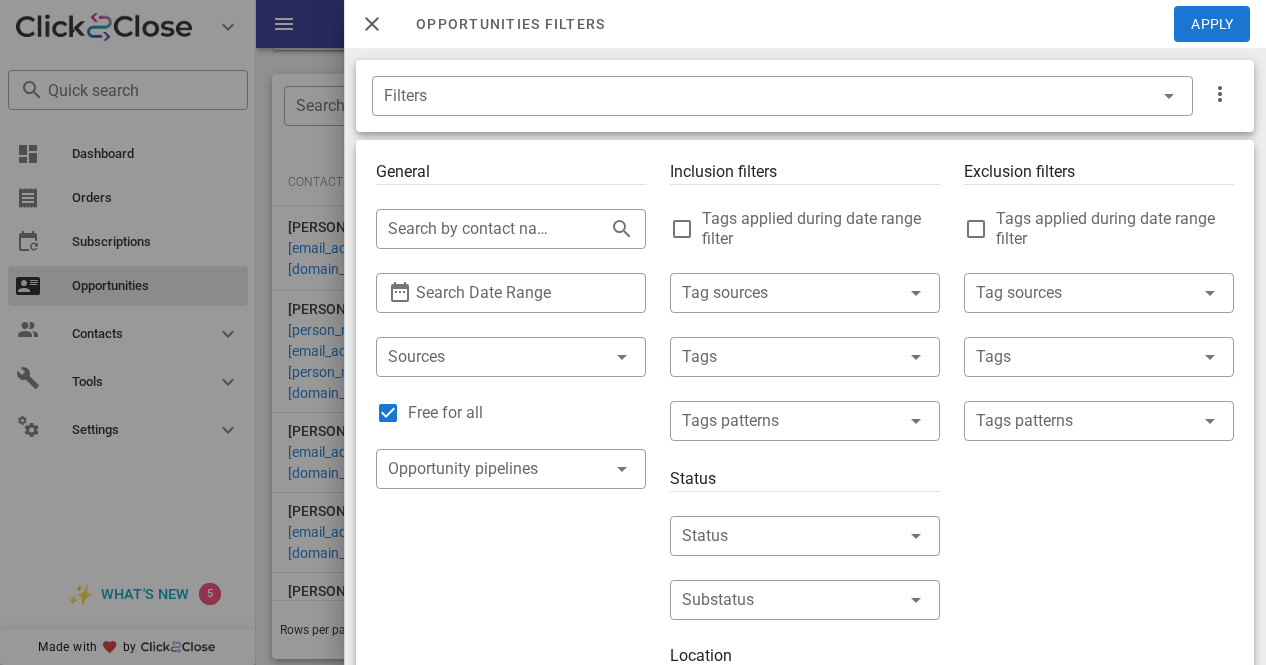 scroll, scrollTop: 4, scrollLeft: 0, axis: vertical 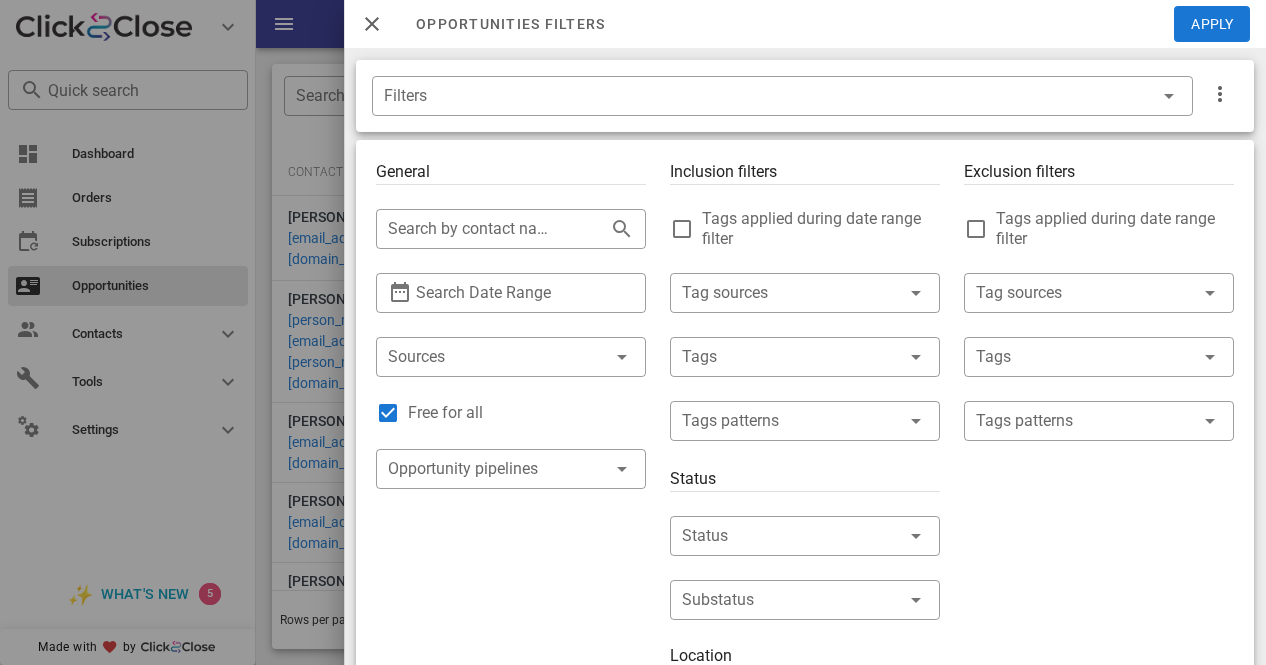 click on "General ​ Search by contact name, email or phone ​ Search Date Range ​ Sources Free for all ​ Opportunity pipelines" at bounding box center (511, 717) 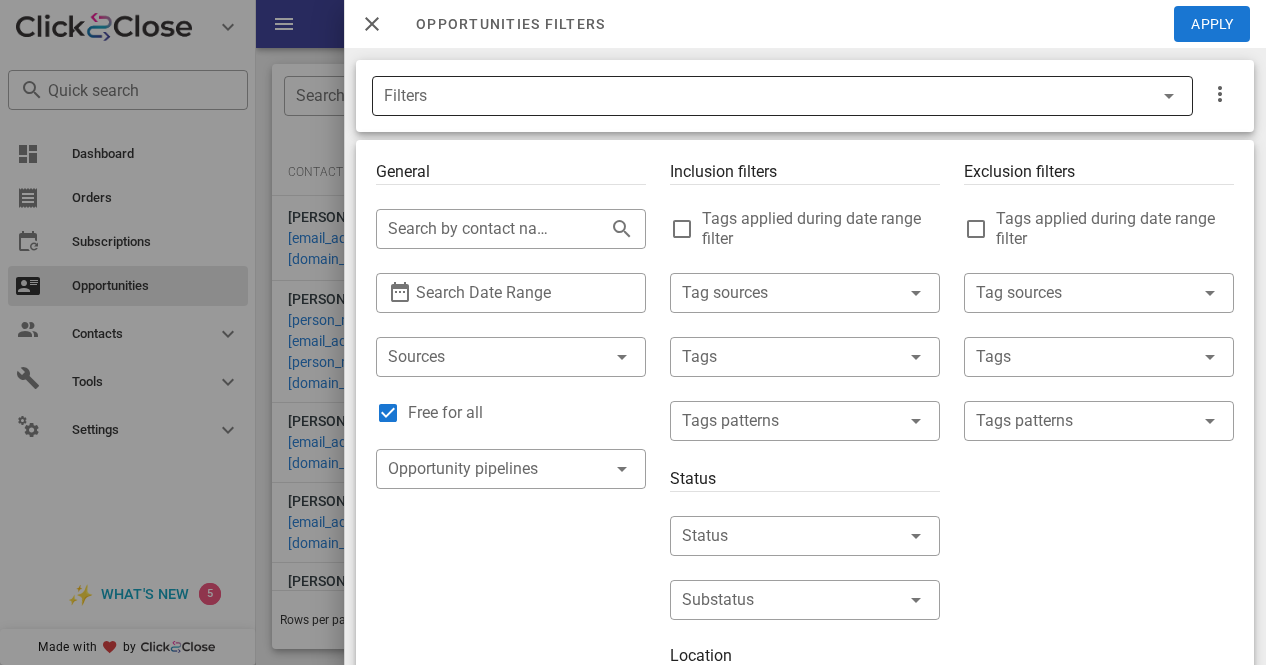 click at bounding box center [1169, 96] 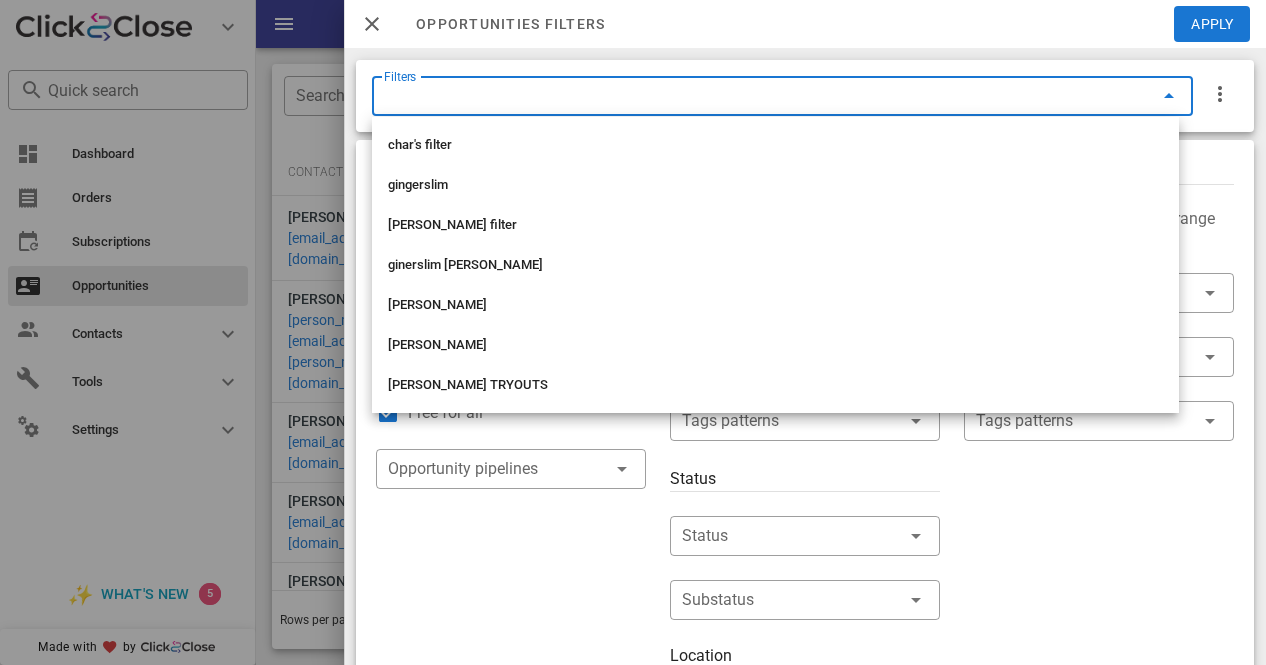 click at bounding box center (1169, 96) 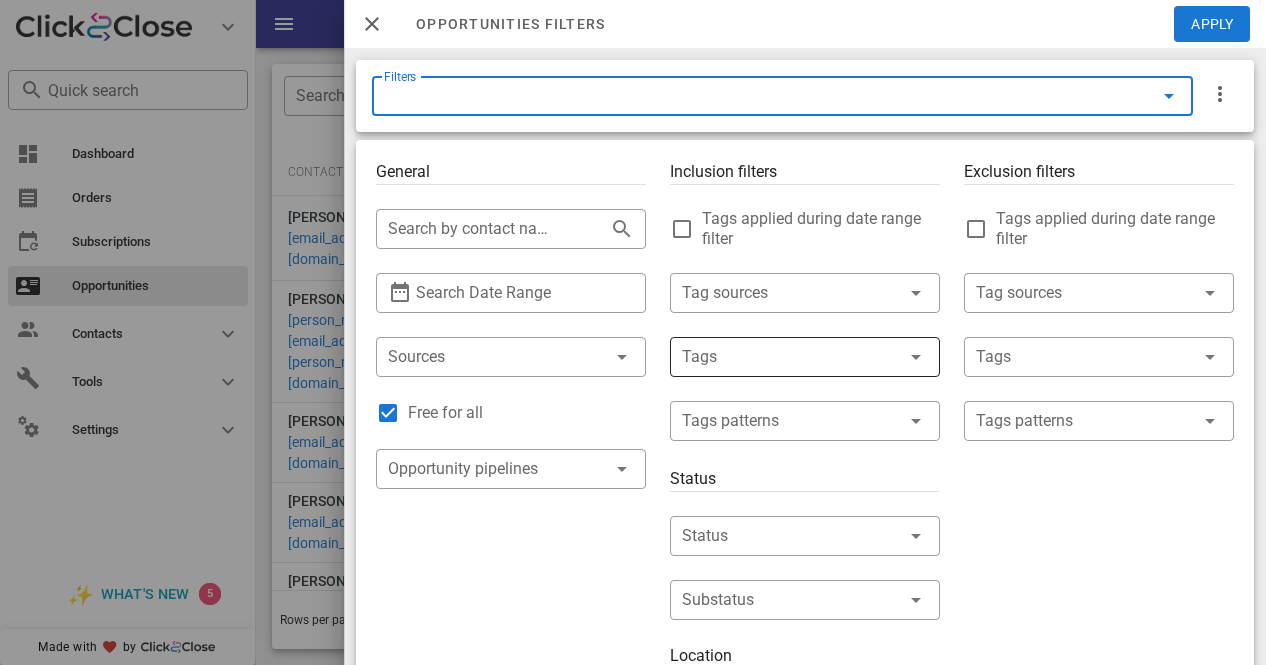 click at bounding box center (916, 357) 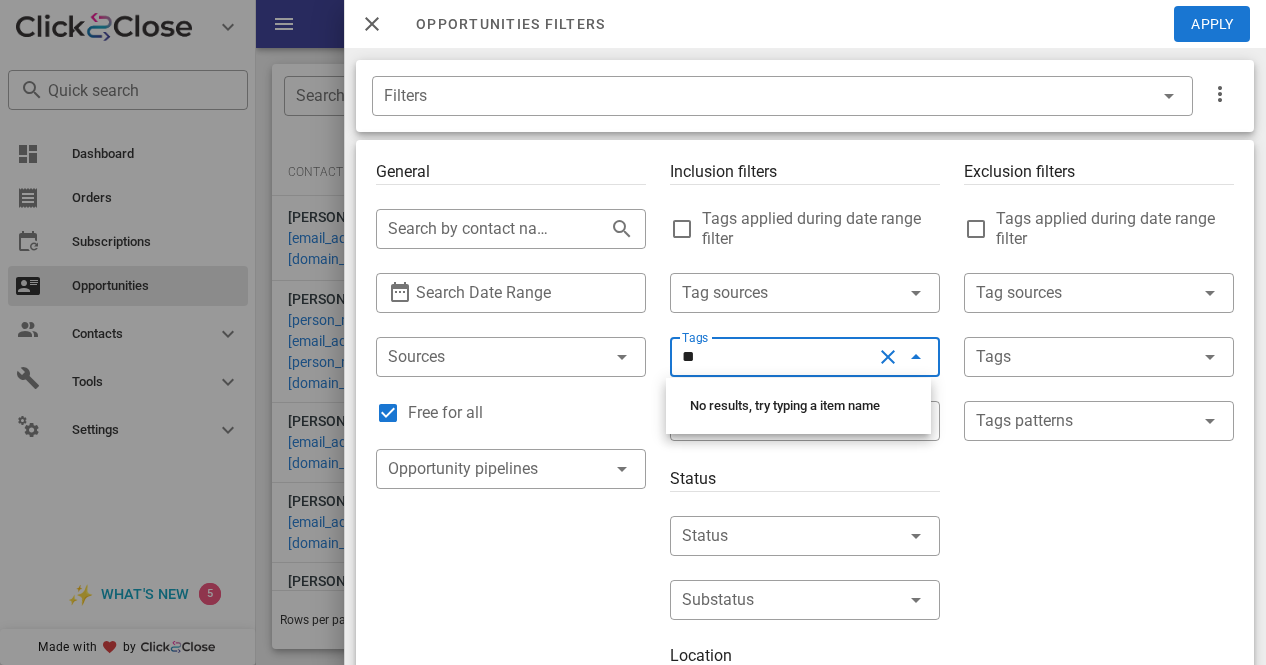 type on "*" 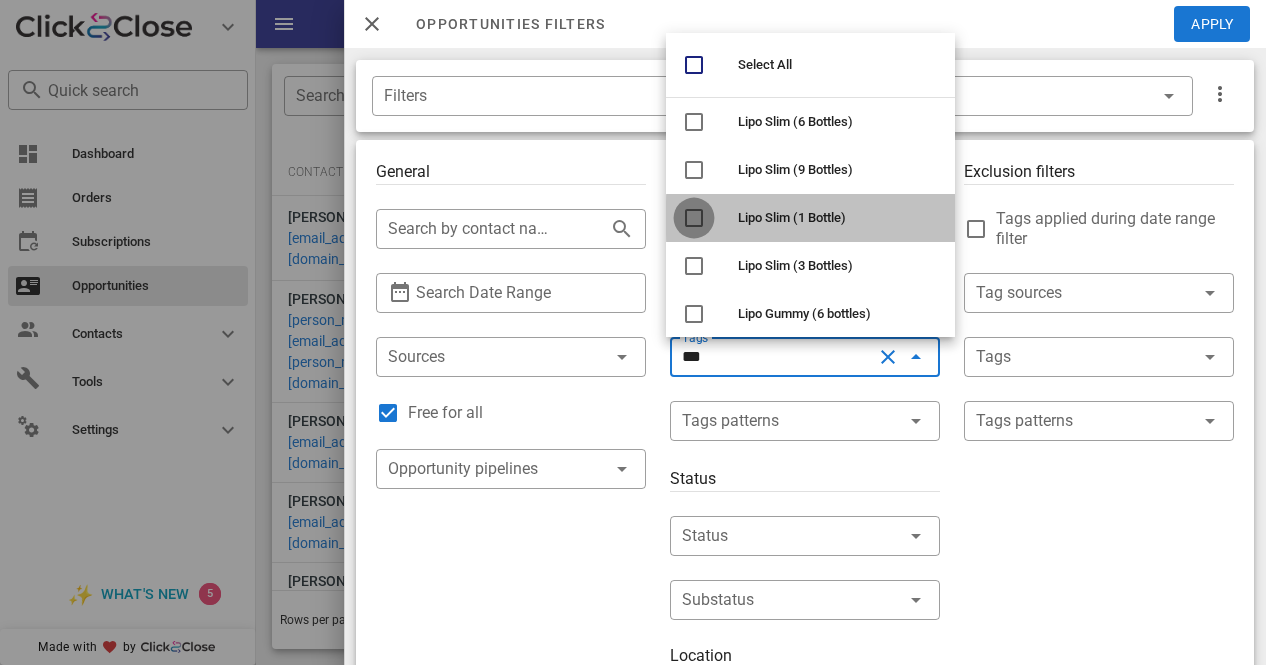 click at bounding box center [694, 218] 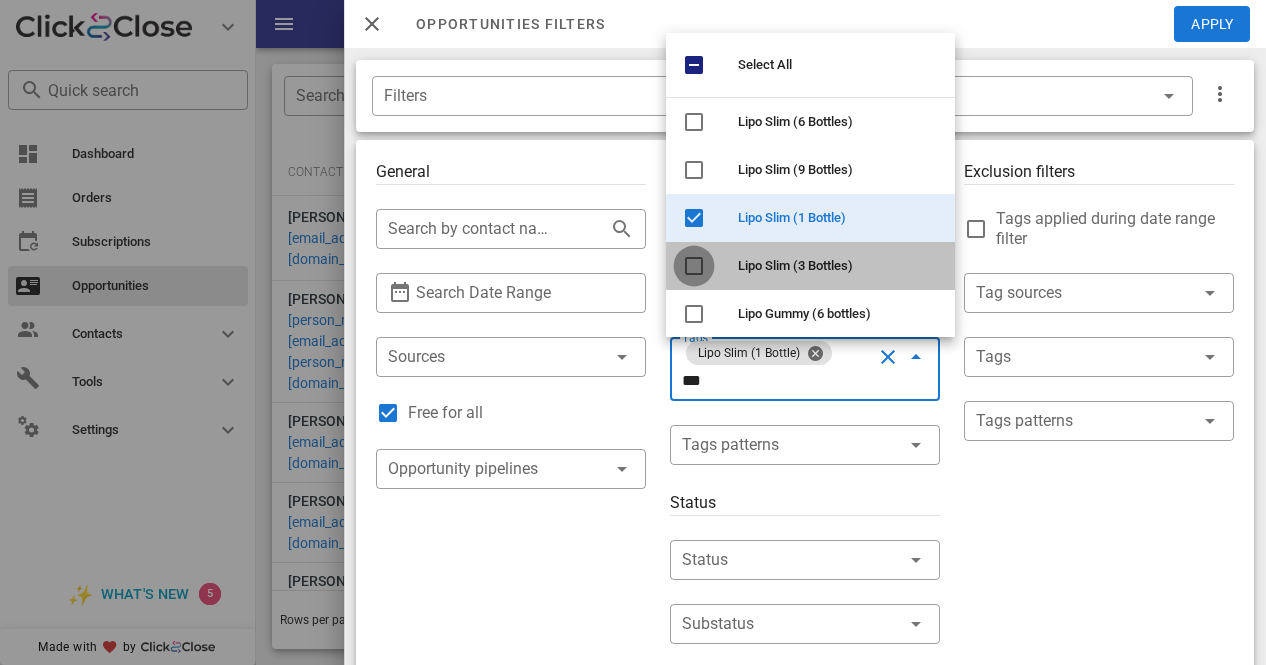 click at bounding box center [694, 266] 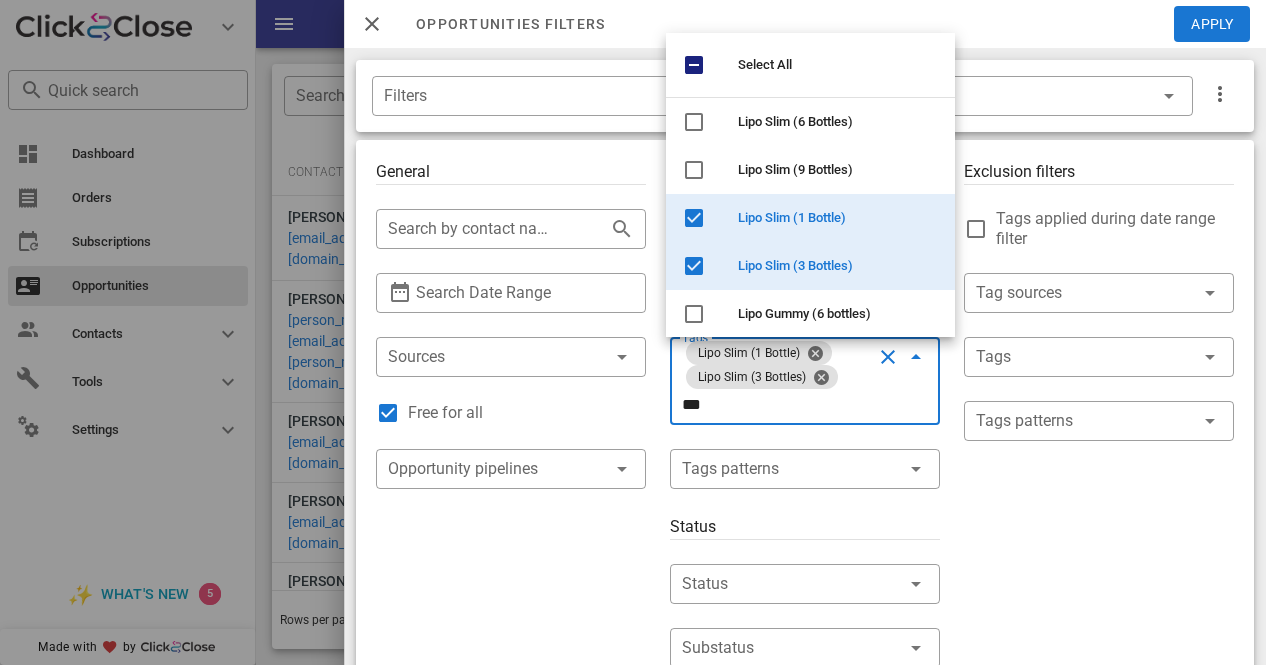 type on "***" 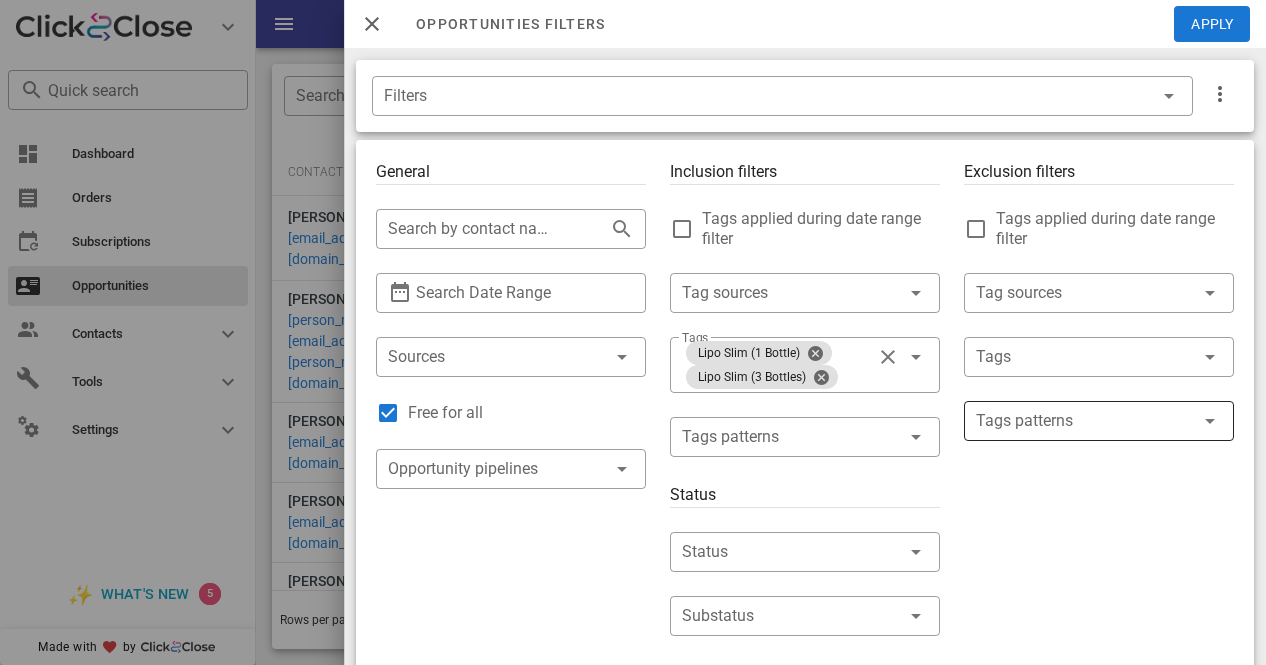 click at bounding box center (1210, 421) 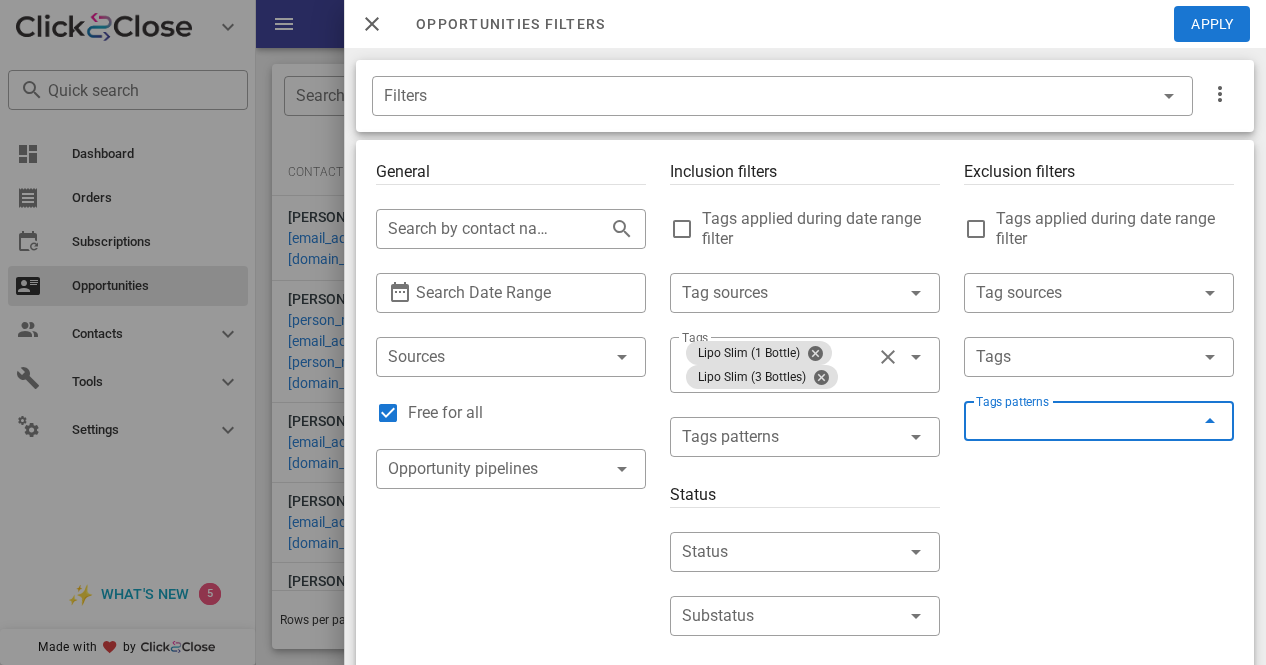 click at bounding box center [1210, 421] 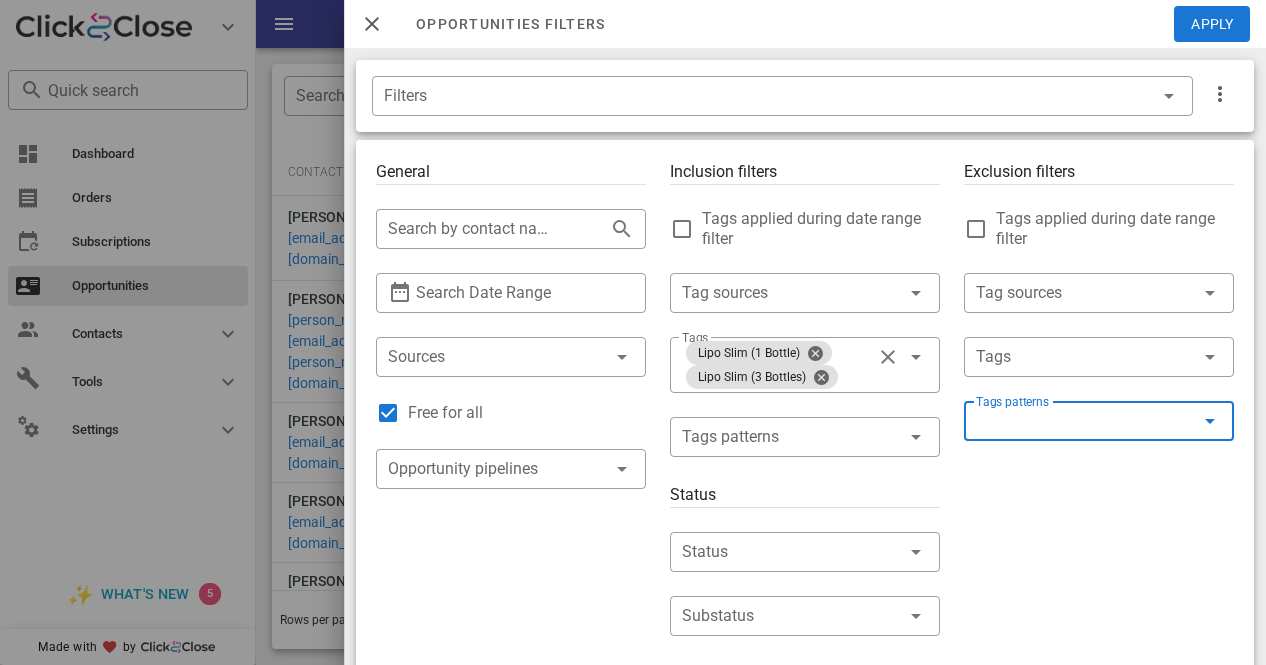 click at bounding box center (1210, 421) 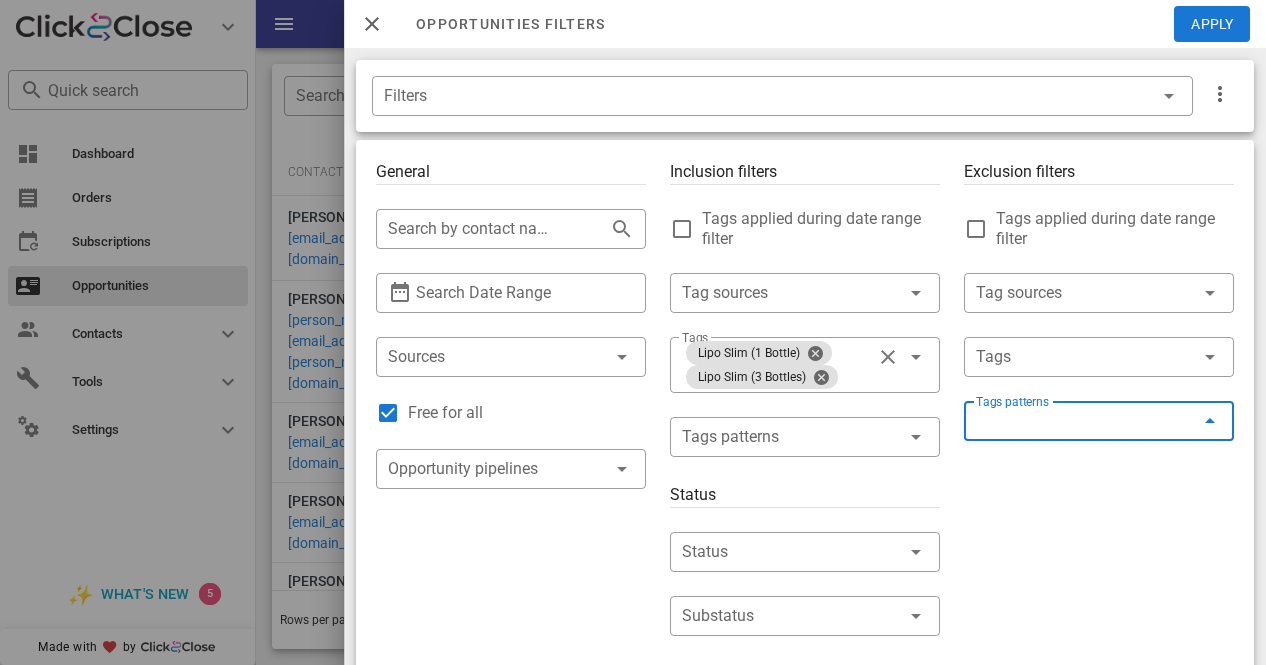 click on "Exclusion filters Tags applied during date range filter ​ Tag sources ​ Tags ​ Tags patterns" at bounding box center [1099, 725] 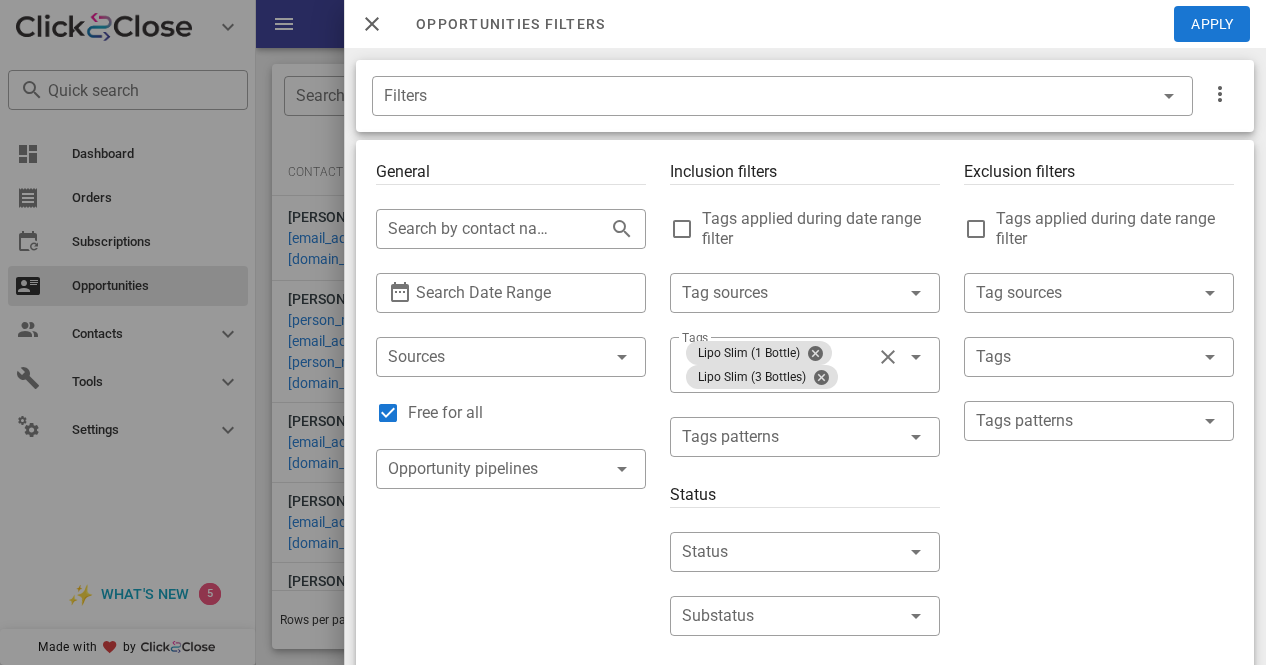 click on "Exclusion filters Tags applied during date range filter ​ Tag sources ​ Tags ​ Tags patterns" at bounding box center [1099, 725] 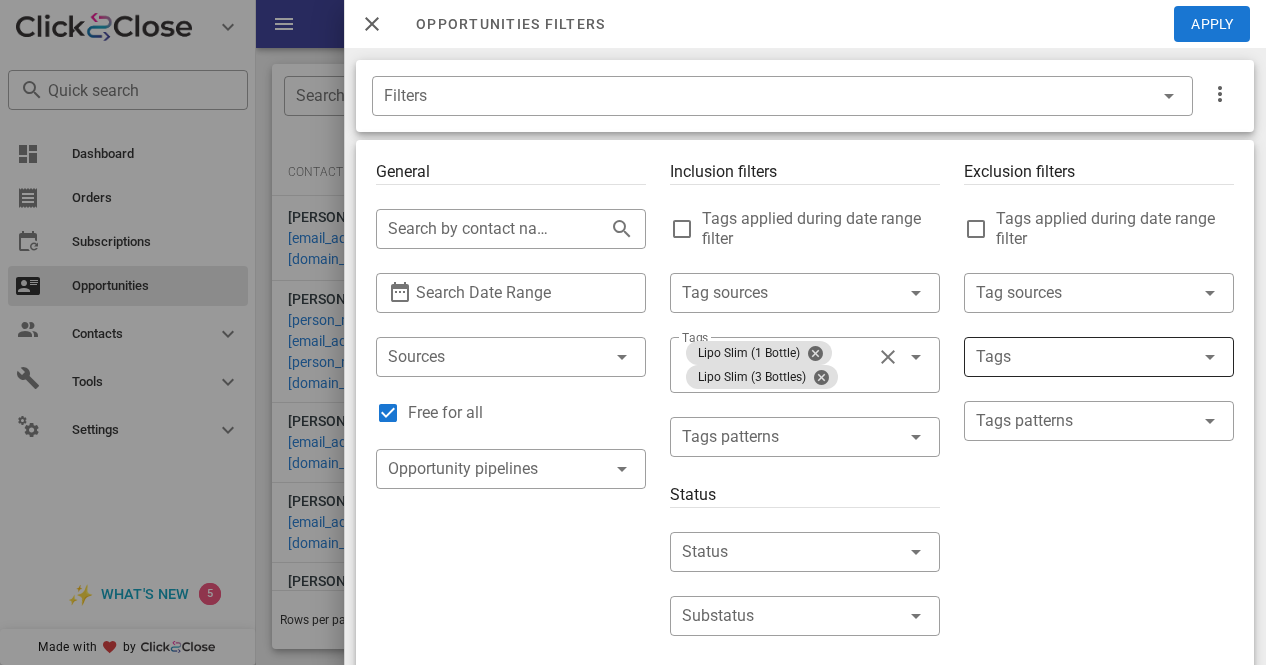 click at bounding box center [1210, 357] 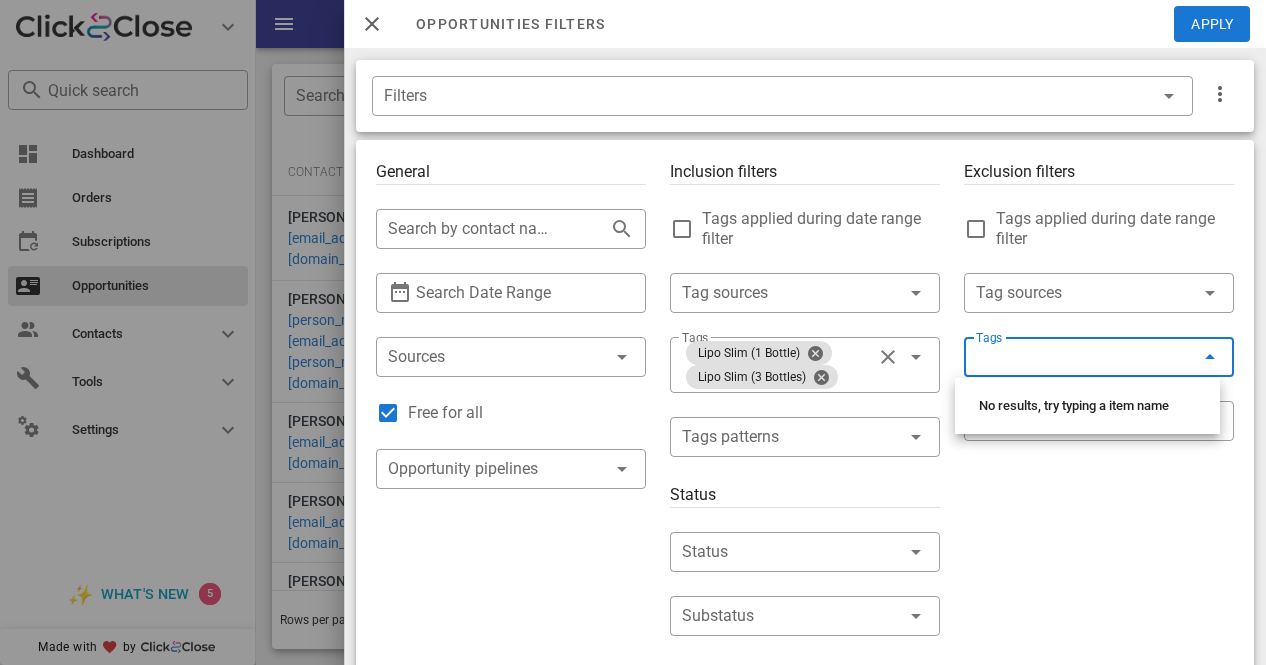 click at bounding box center (1210, 357) 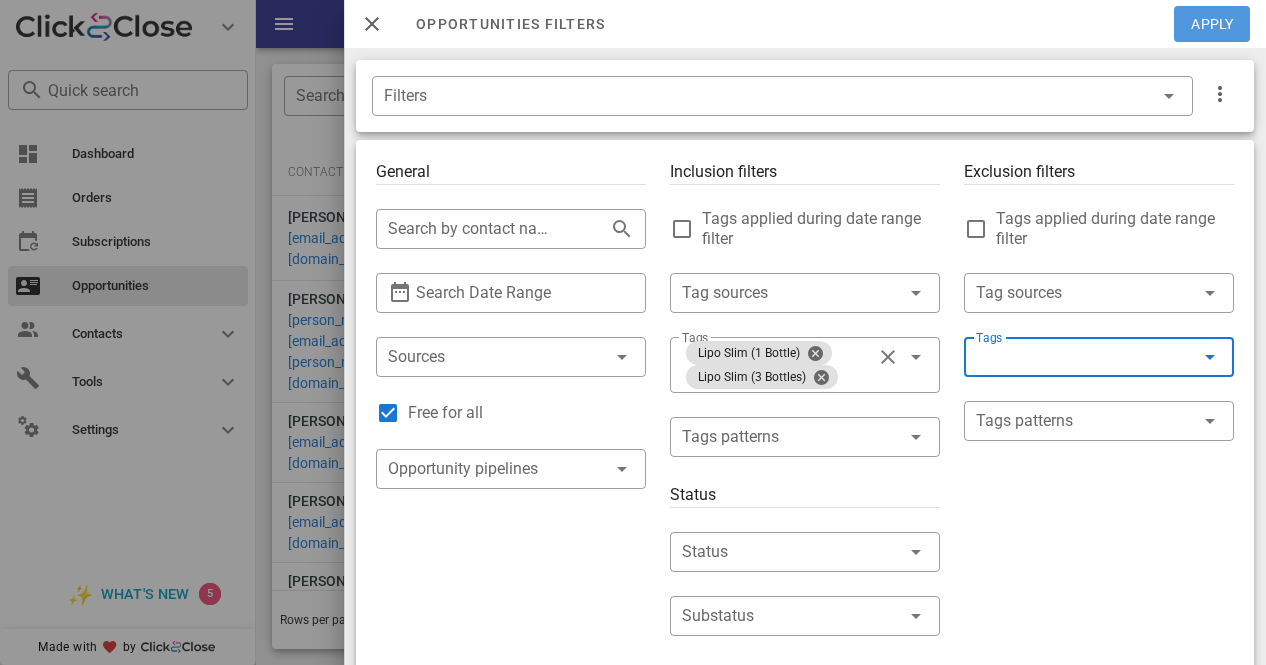 click on "Apply" at bounding box center [1213, 24] 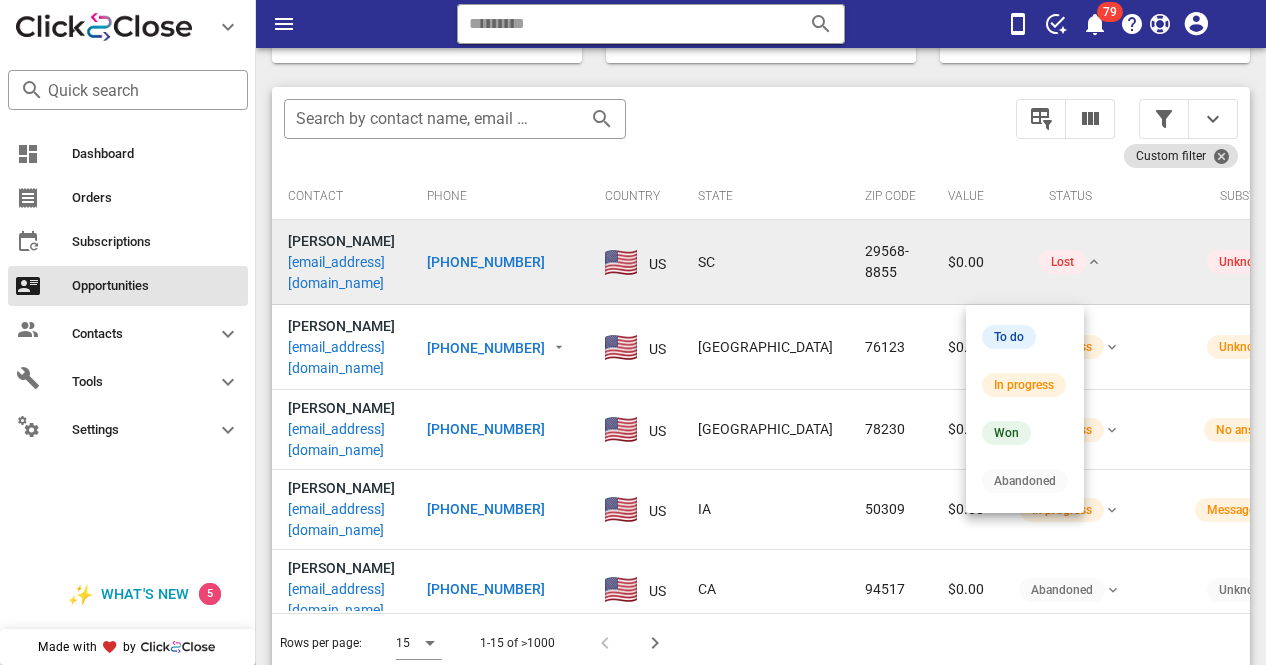 scroll, scrollTop: 379, scrollLeft: 0, axis: vertical 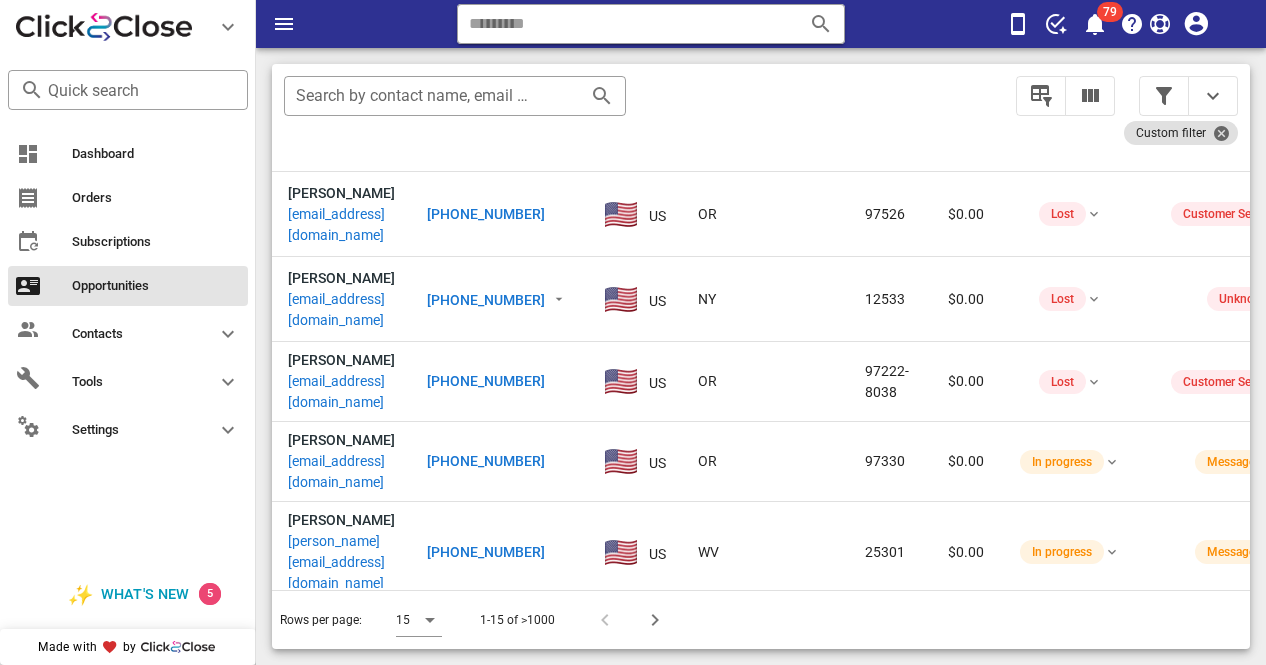drag, startPoint x: 1245, startPoint y: 302, endPoint x: 64, endPoint y: 10, distance: 1216.5627 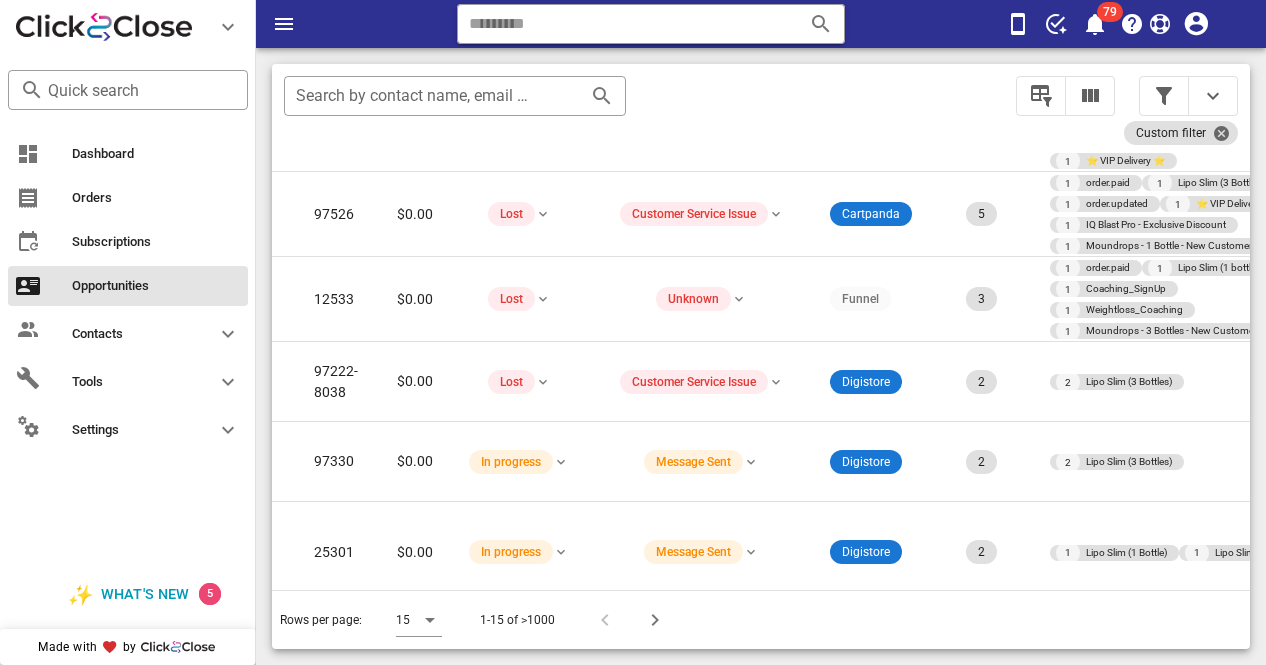 drag, startPoint x: 1244, startPoint y: 575, endPoint x: 1241, endPoint y: 564, distance: 11.401754 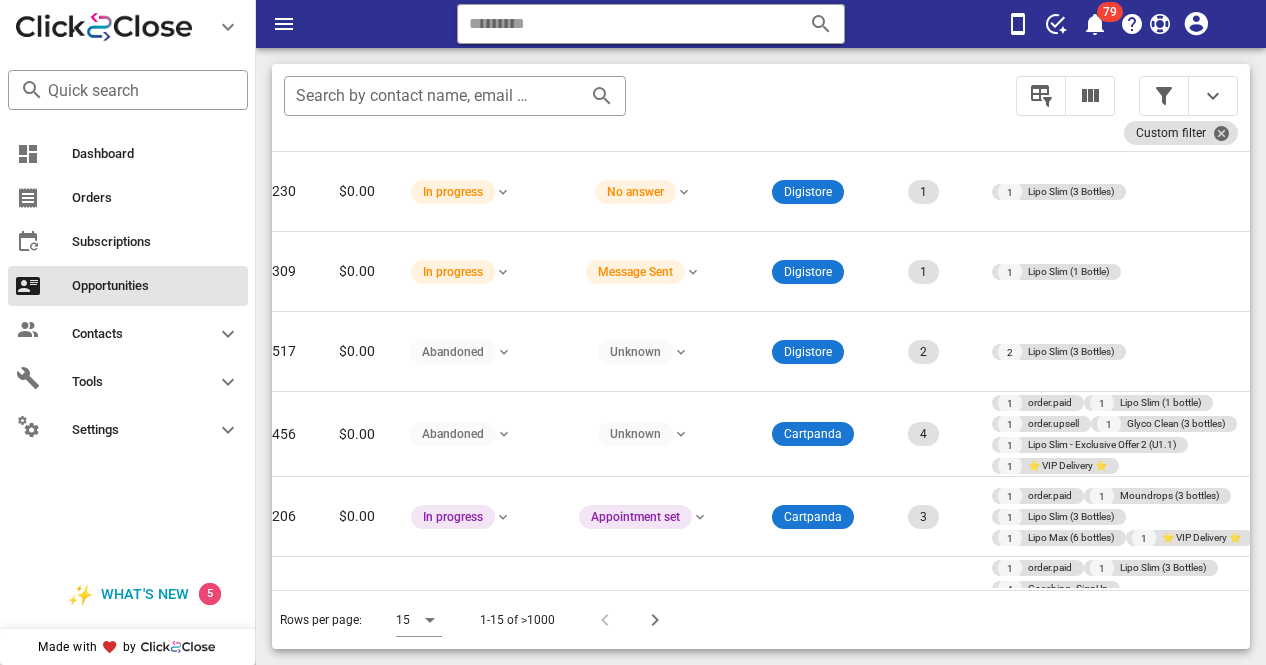 scroll, scrollTop: 204, scrollLeft: 609, axis: both 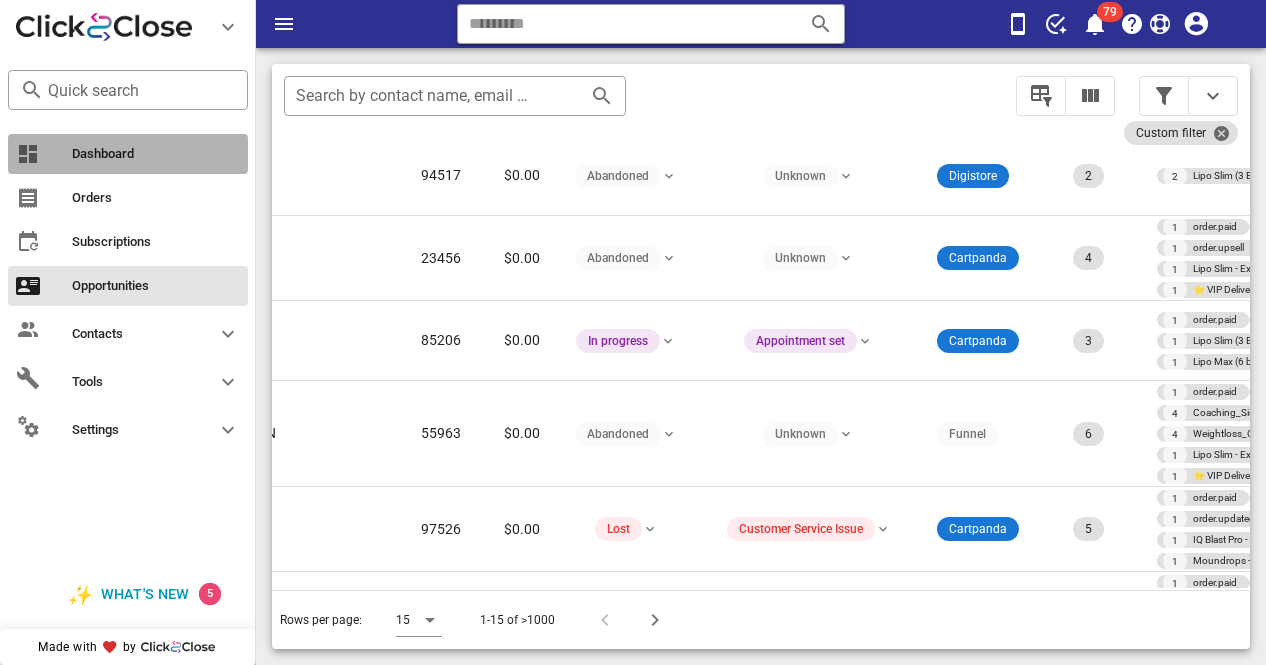 click on "Dashboard" at bounding box center [156, 154] 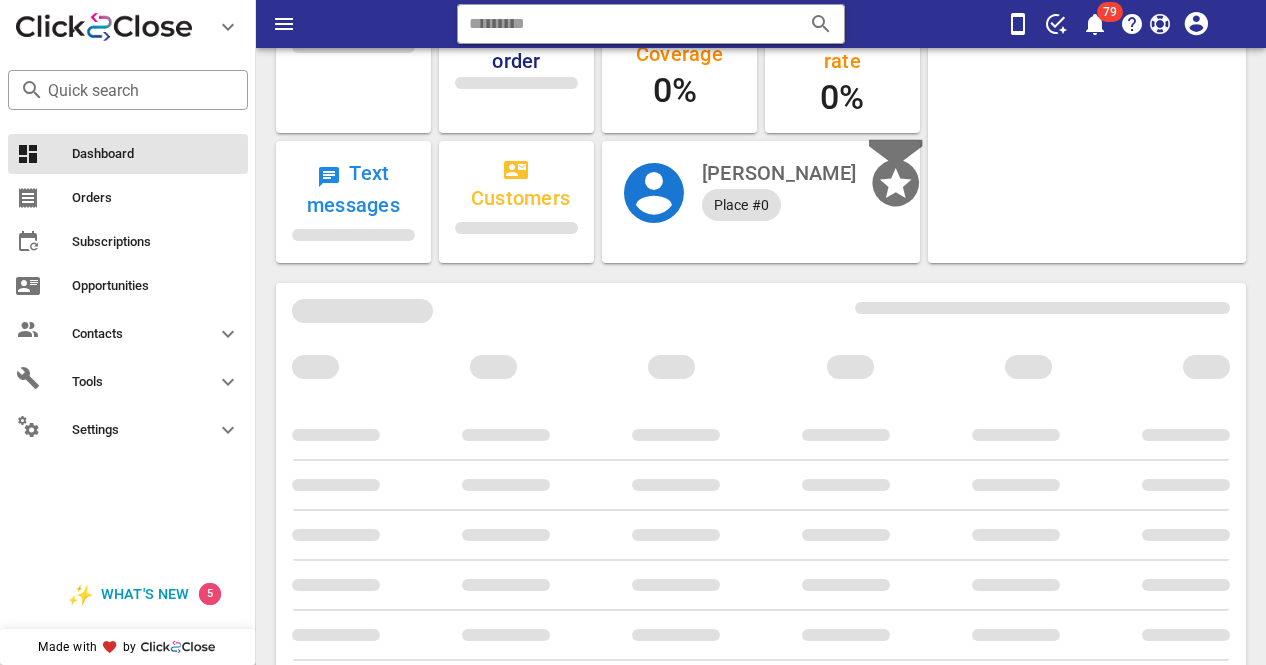 scroll, scrollTop: 0, scrollLeft: 0, axis: both 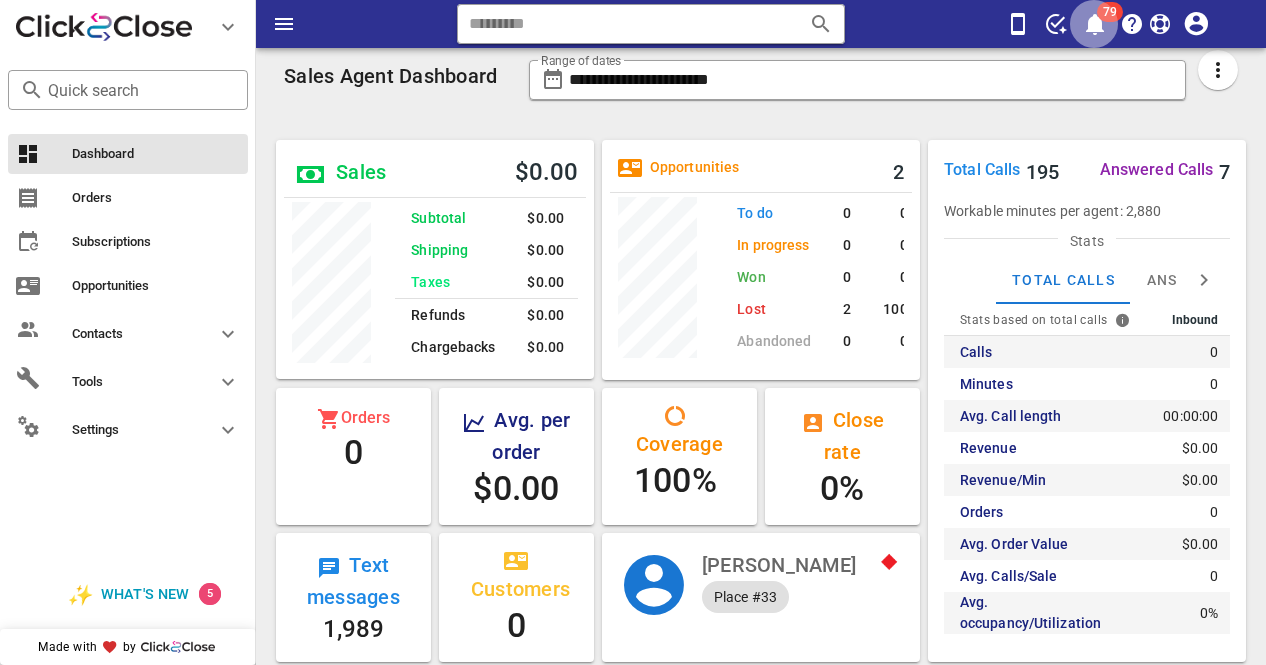 click on "79" at bounding box center [1110, 12] 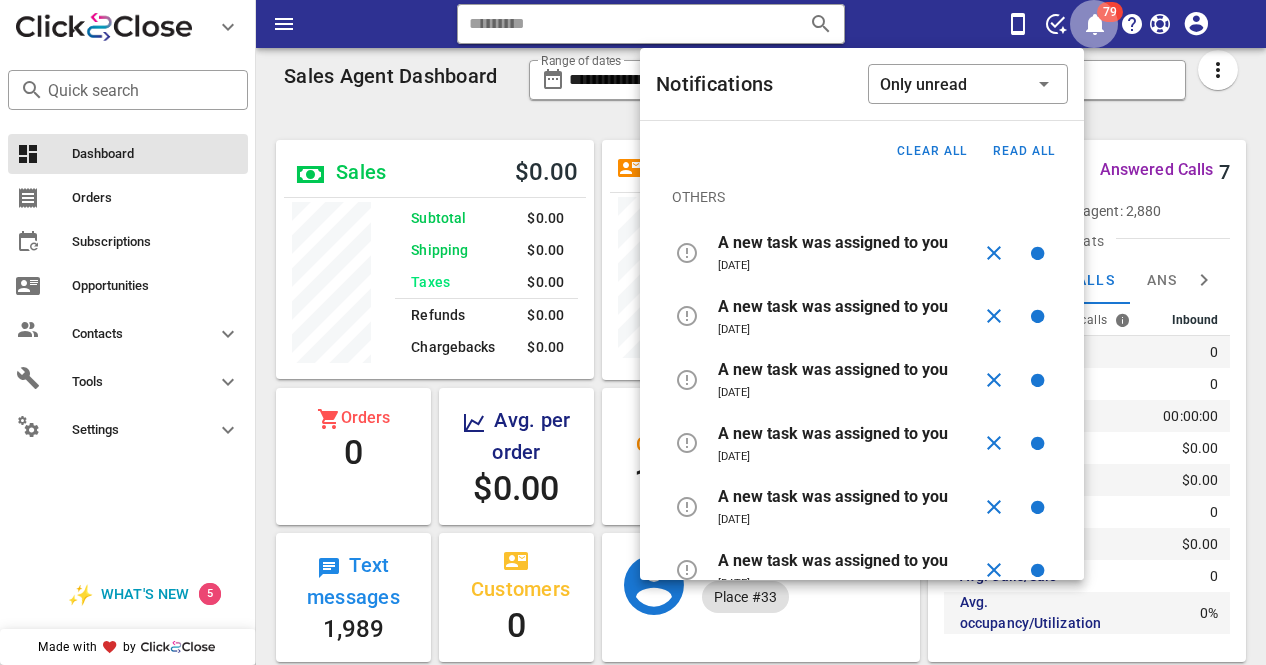 click on "79" at bounding box center (1110, 12) 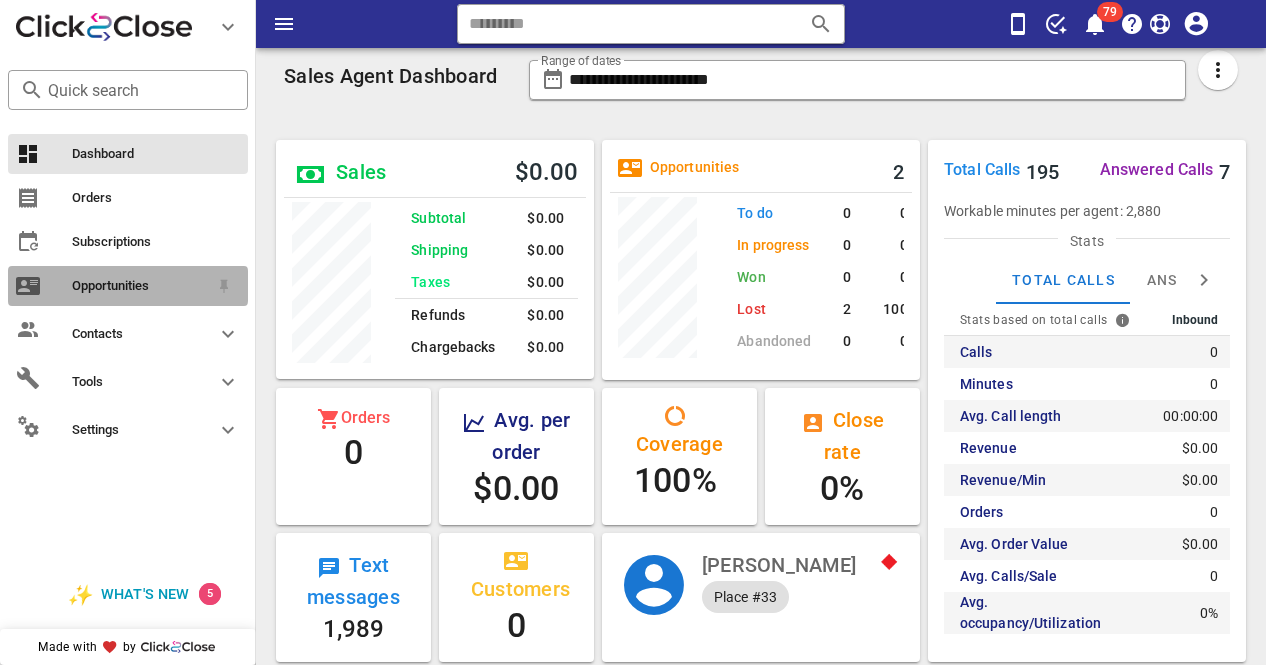 click on "Opportunities" at bounding box center (140, 286) 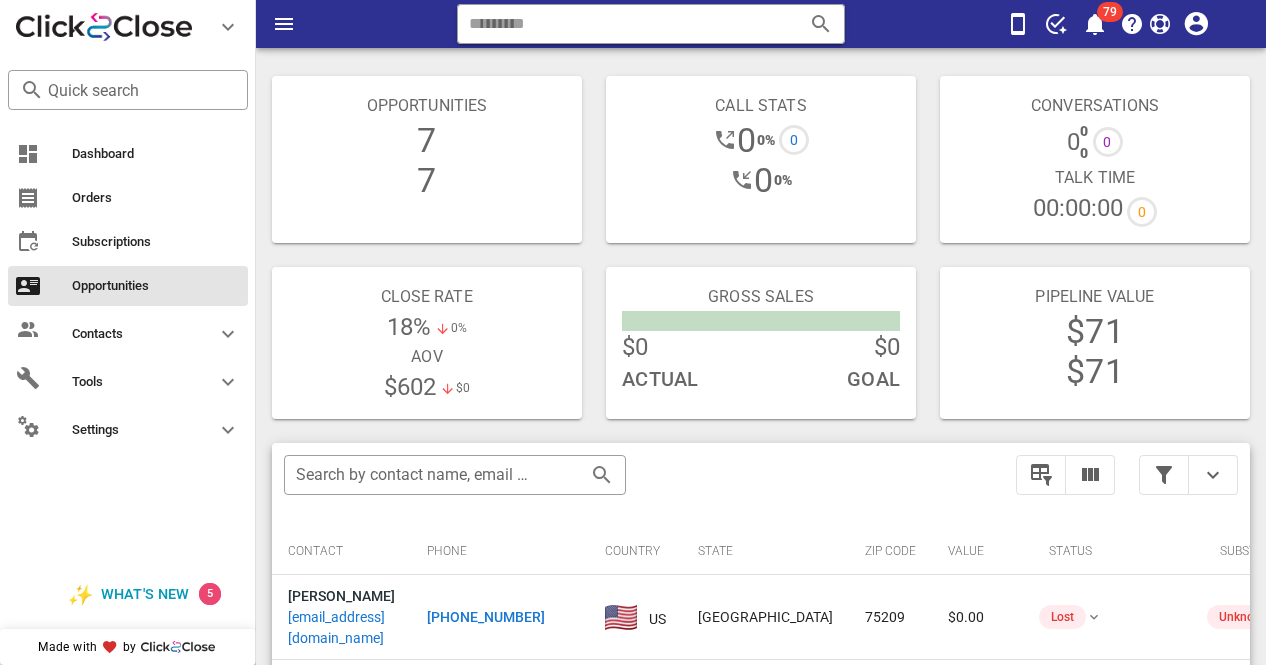 click on "7" at bounding box center (427, 140) 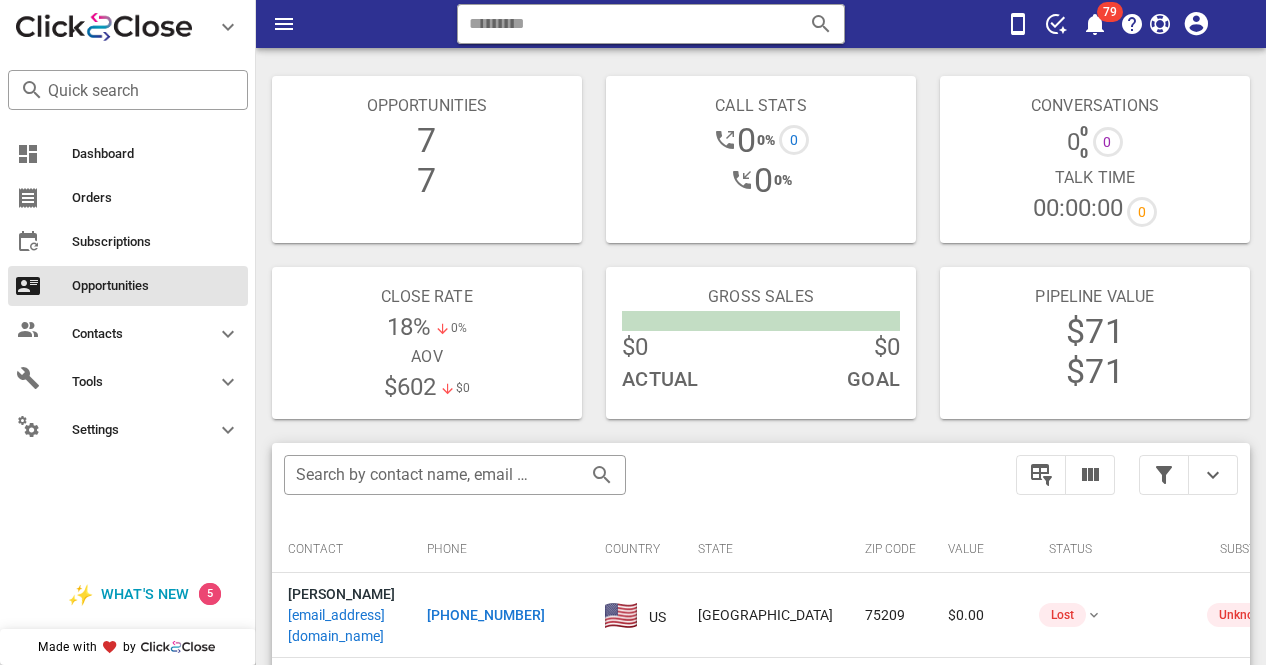 scroll, scrollTop: 0, scrollLeft: 0, axis: both 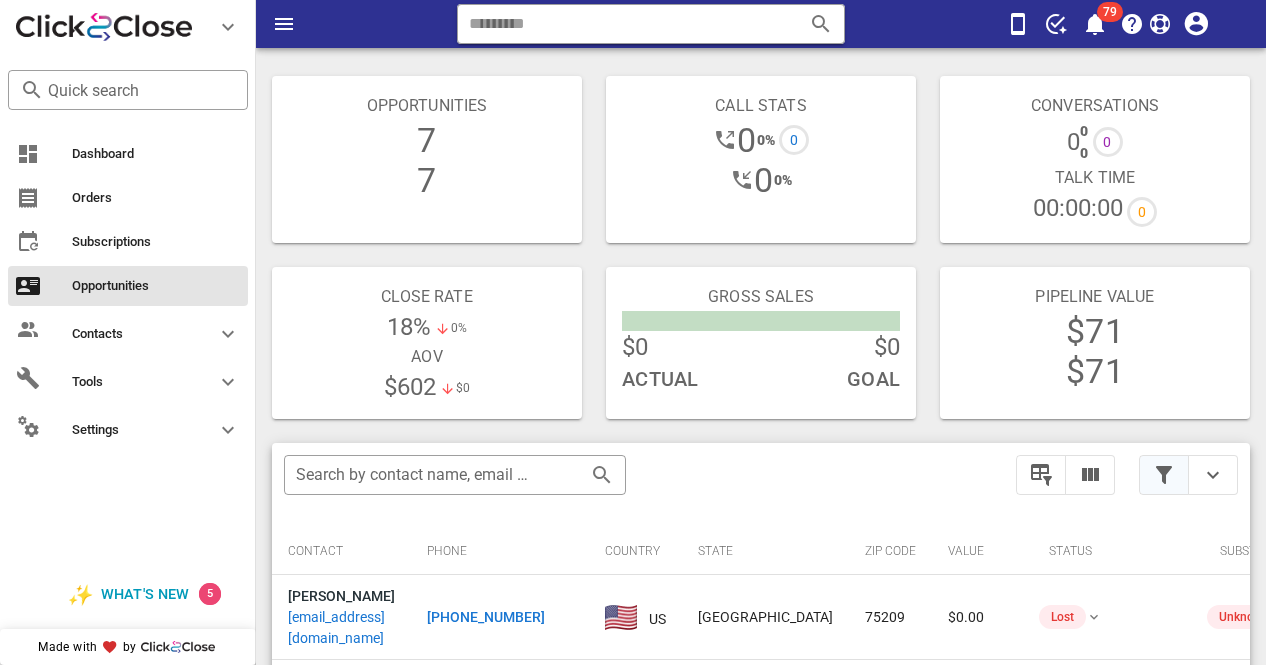click at bounding box center (1164, 475) 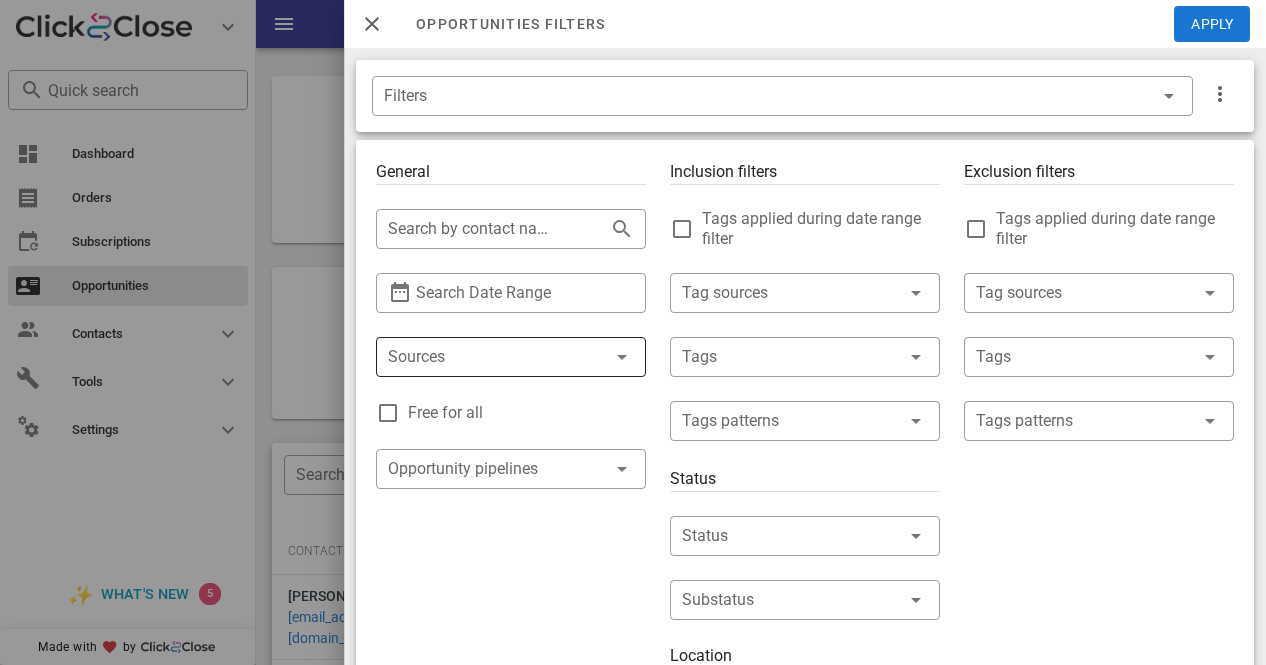 click at bounding box center (622, 357) 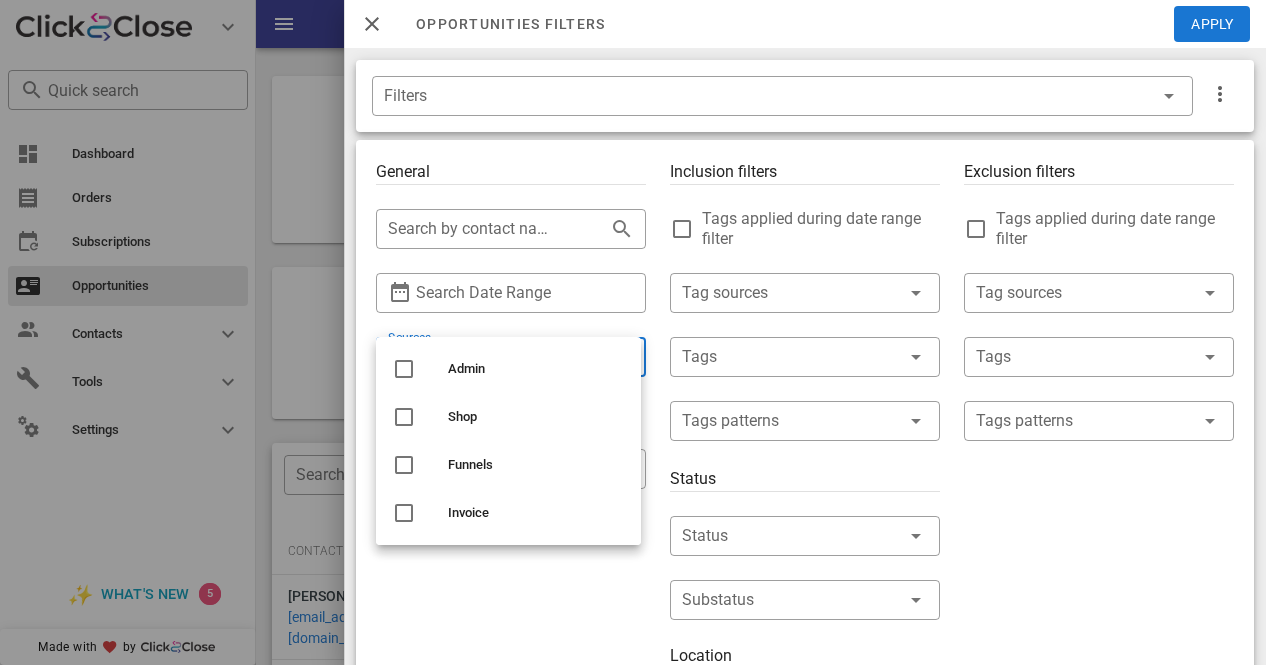 click on "General ​ Search by contact name, email or phone ​ Search Date Range ​ Sources Free for all ​ Opportunity pipelines" at bounding box center (511, 717) 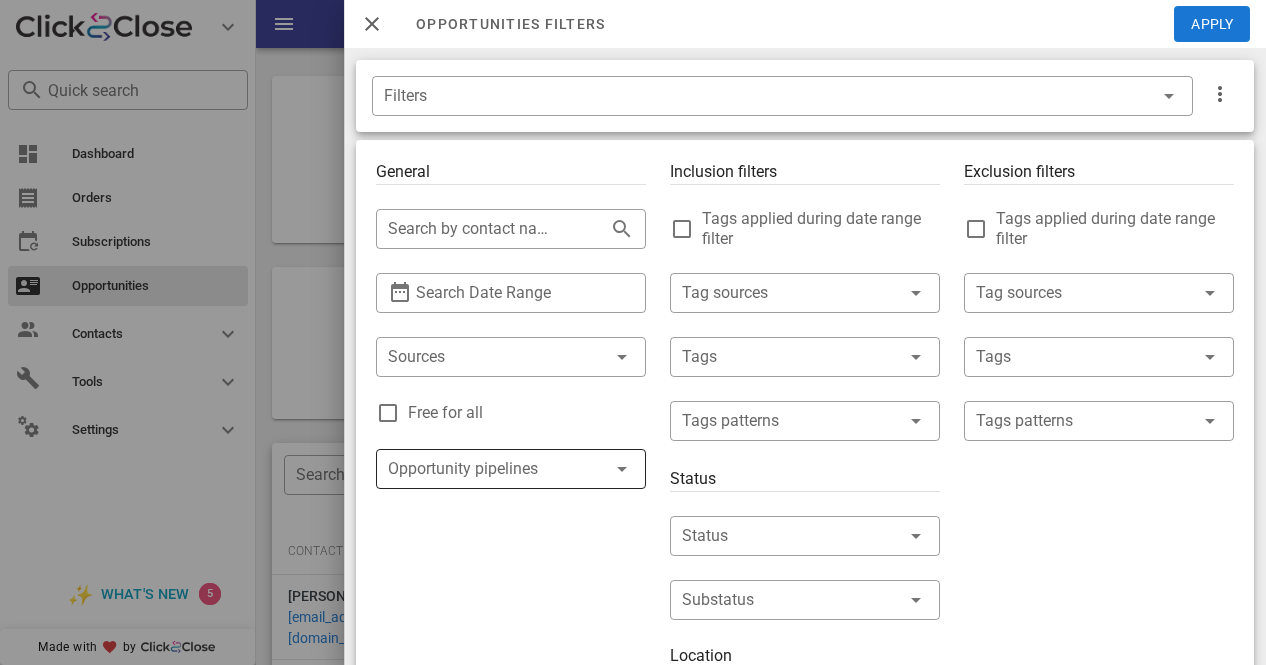 click at bounding box center [622, 469] 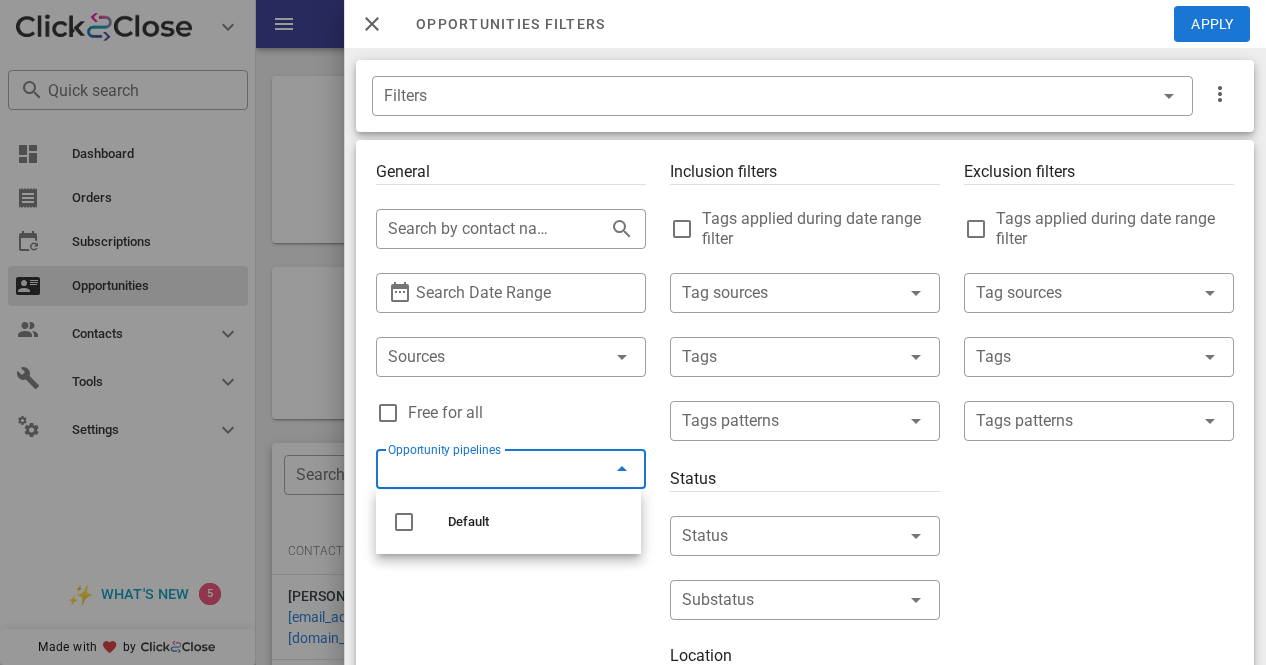 click on "General ​ Search by contact name, email or phone ​ Search Date Range ​ Sources Free for all ​ Opportunity pipelines" at bounding box center (511, 717) 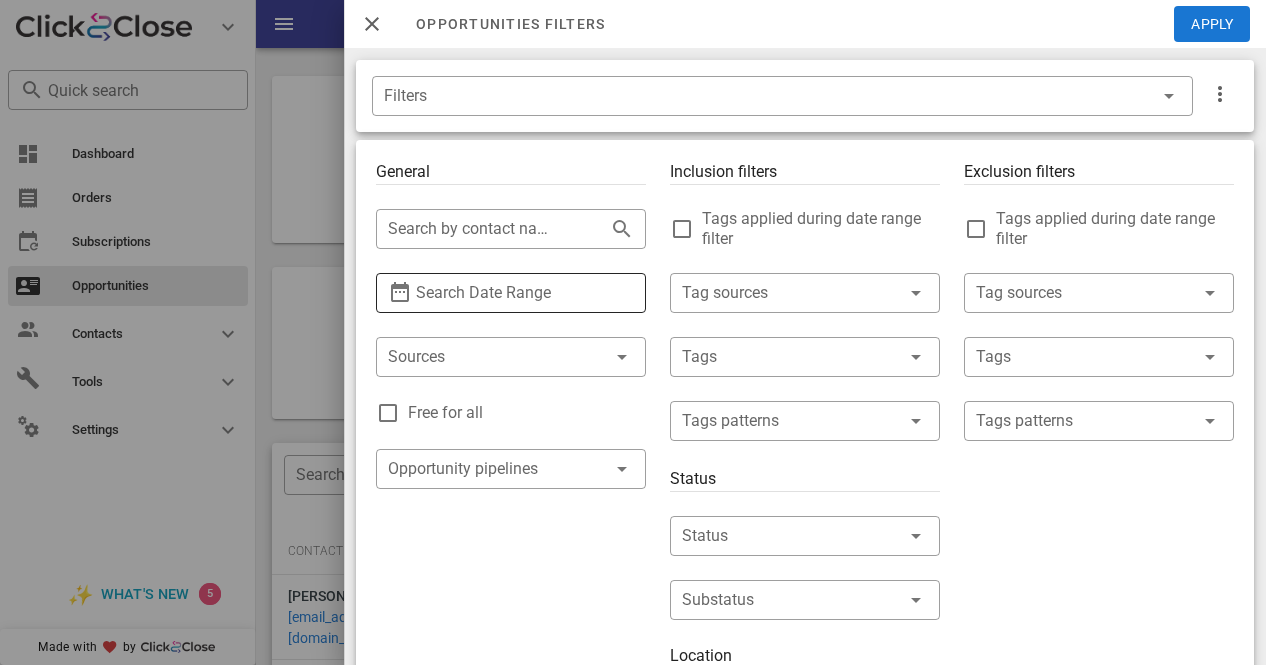 click at bounding box center [622, 293] 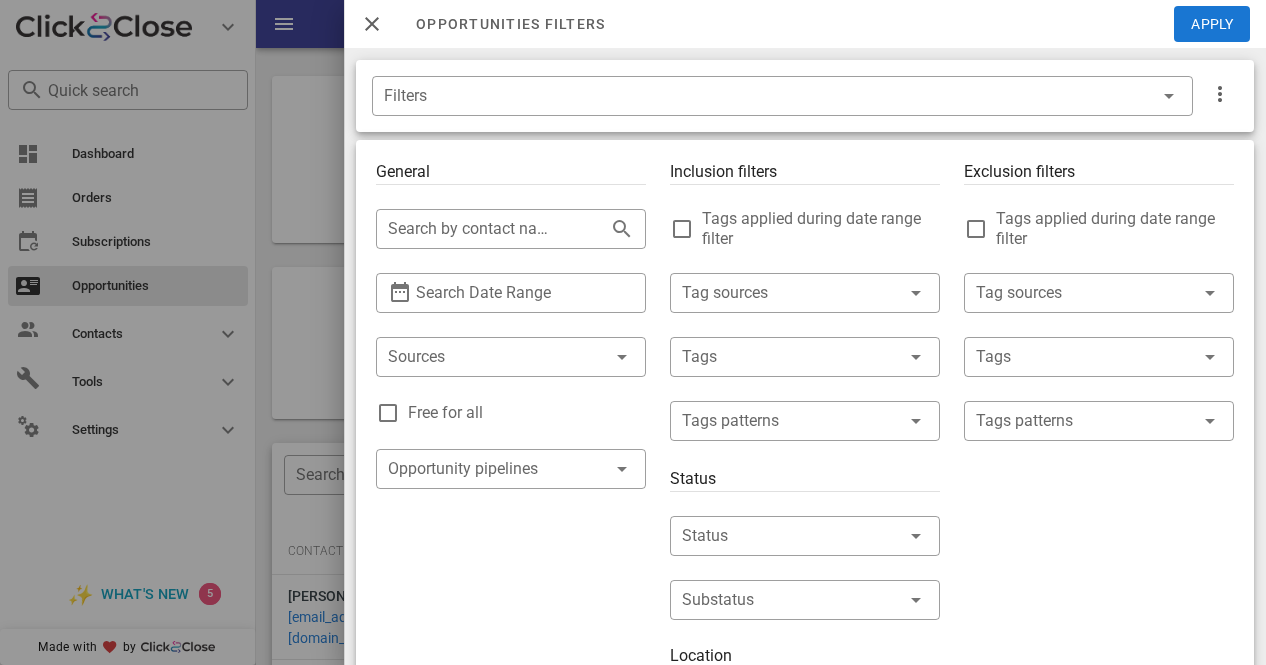 click on "General ​ Search by contact name, email or phone ​ Search Date Range ​ Sources Free for all ​ Opportunity pipelines" at bounding box center (511, 717) 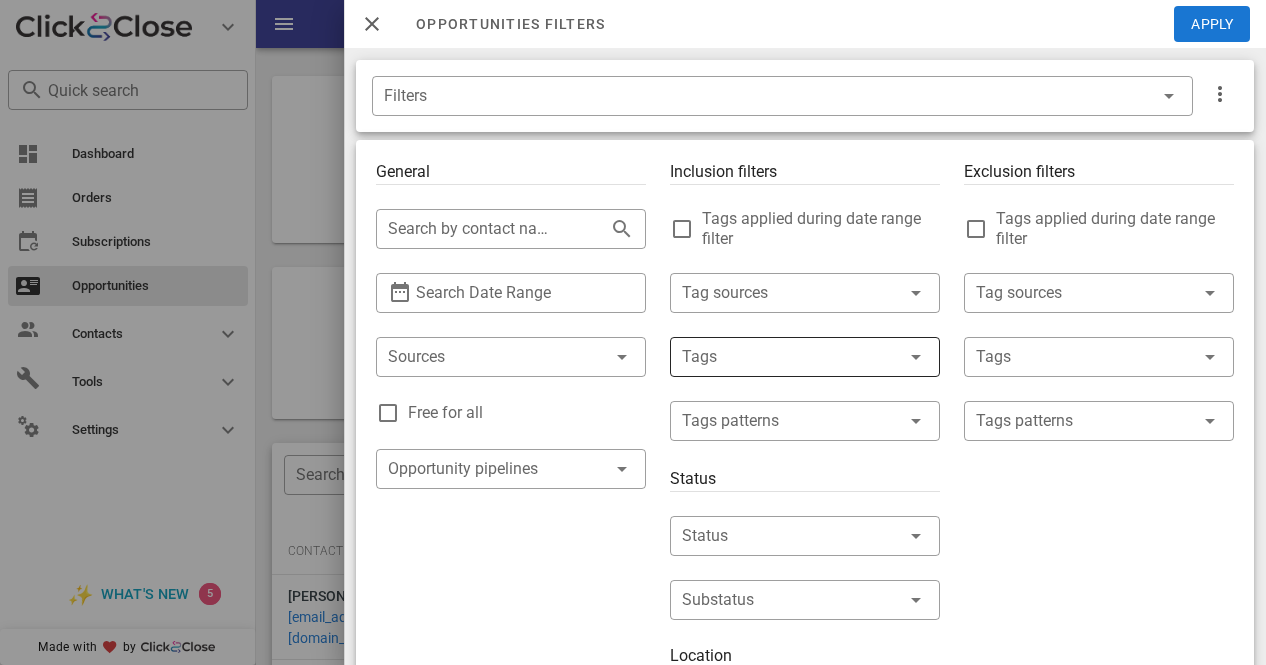 click at bounding box center [916, 357] 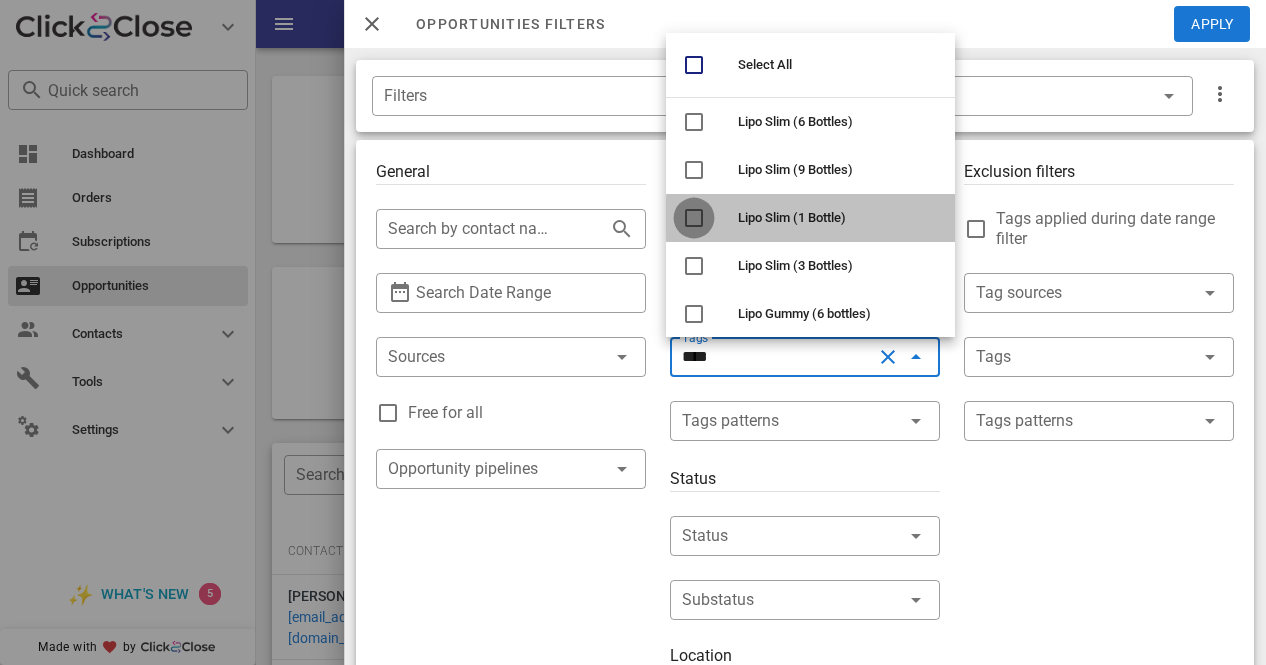 click at bounding box center [694, 218] 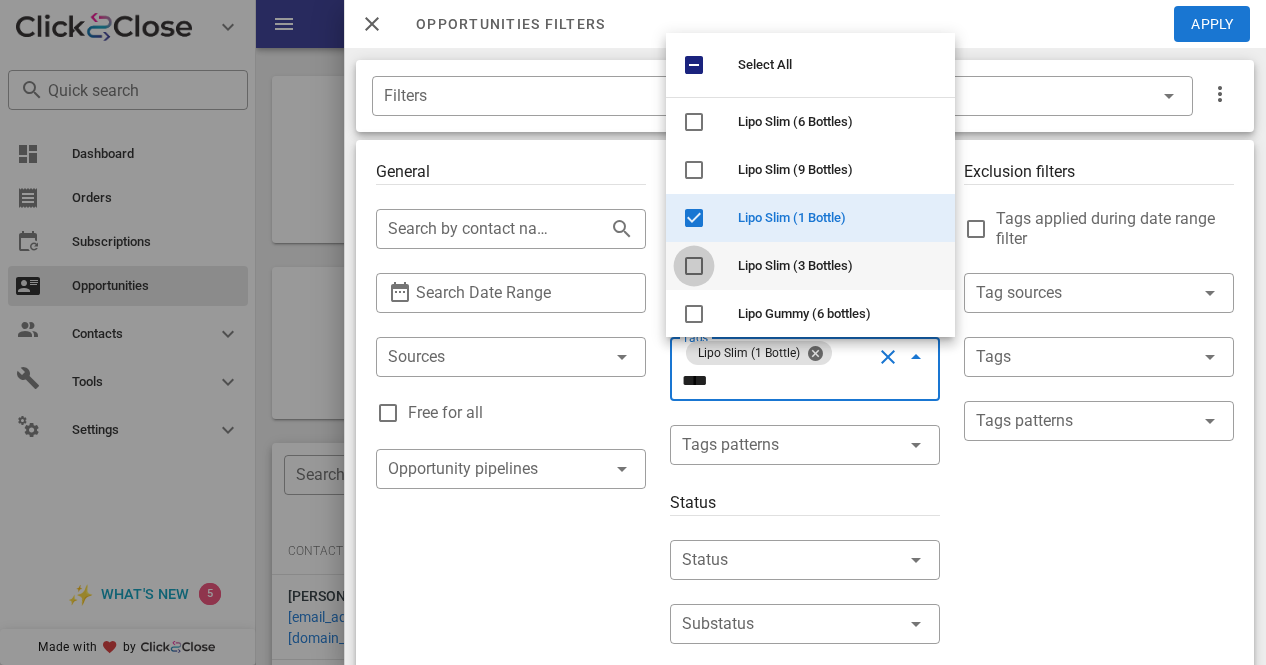 click at bounding box center [694, 266] 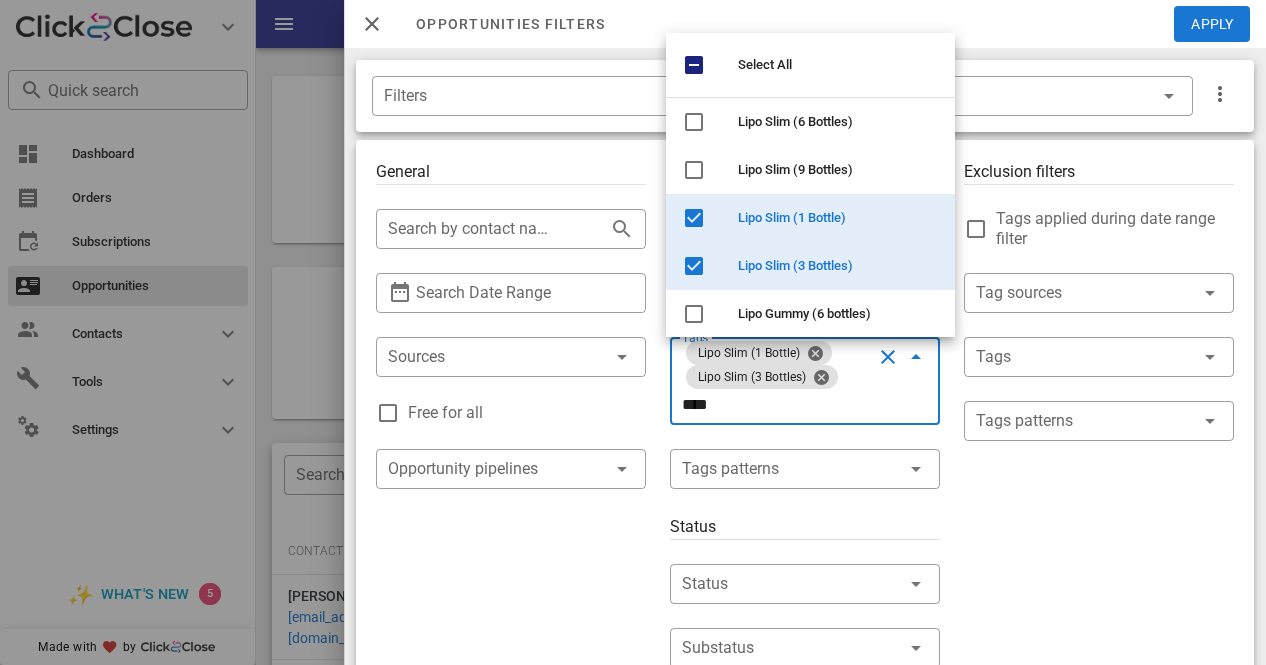 type on "****" 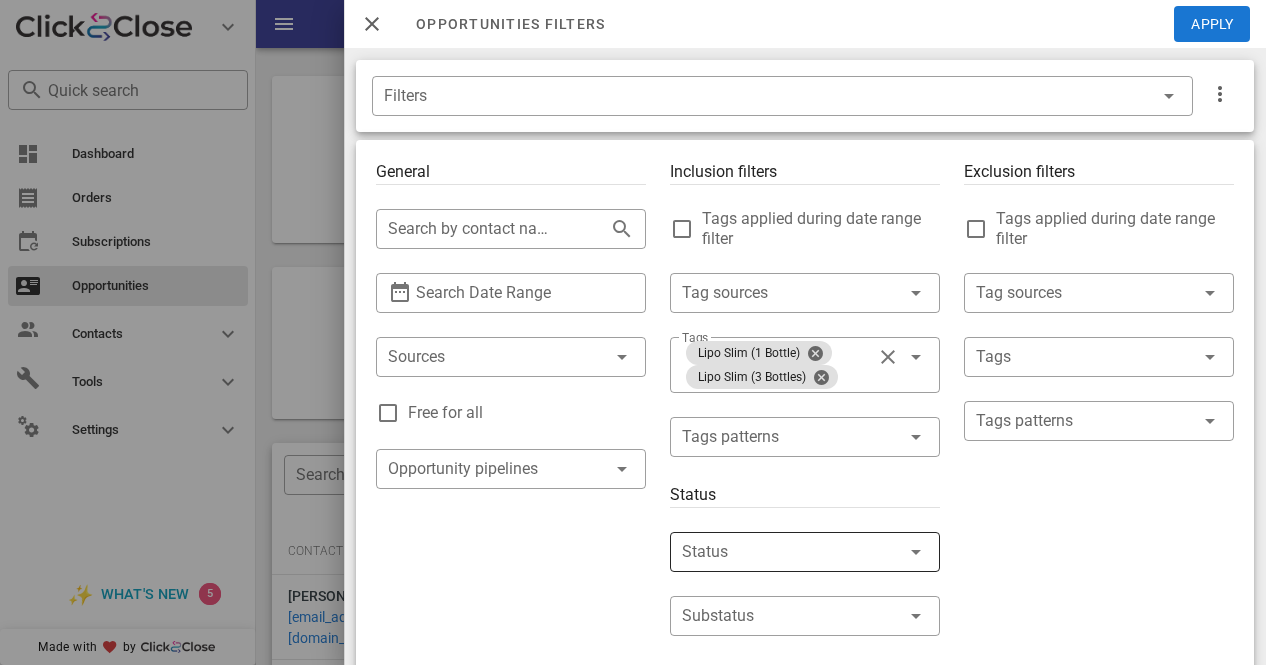 click at bounding box center [916, 552] 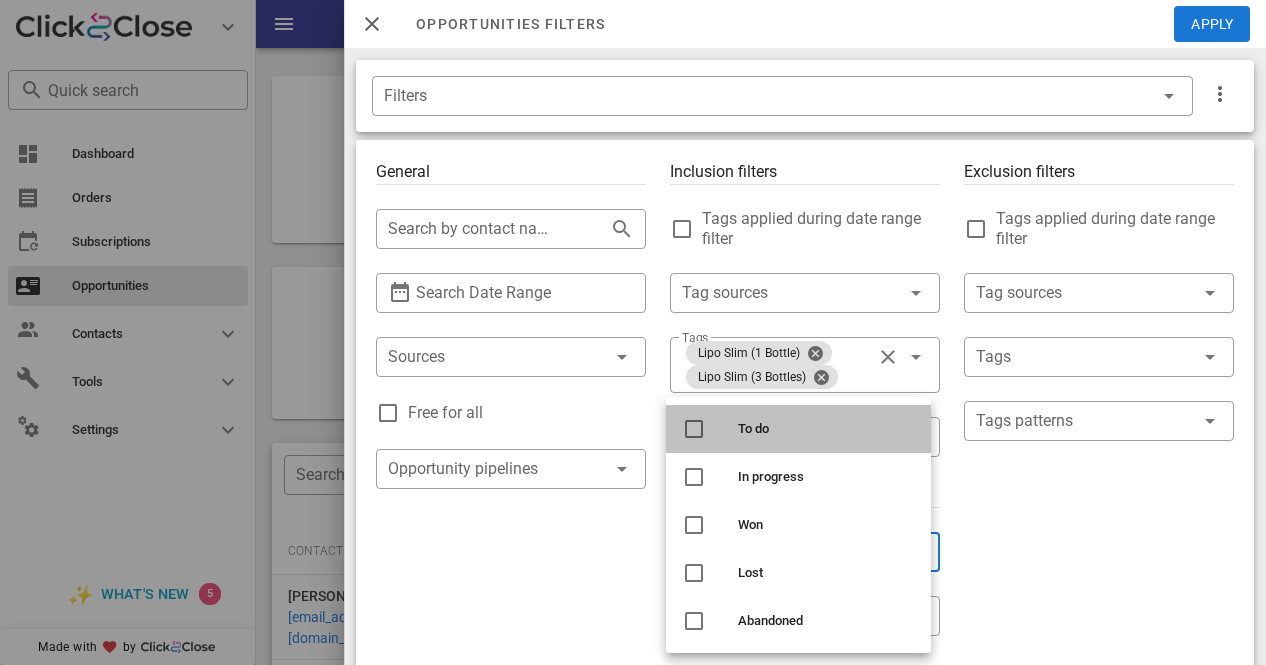 click at bounding box center [694, 429] 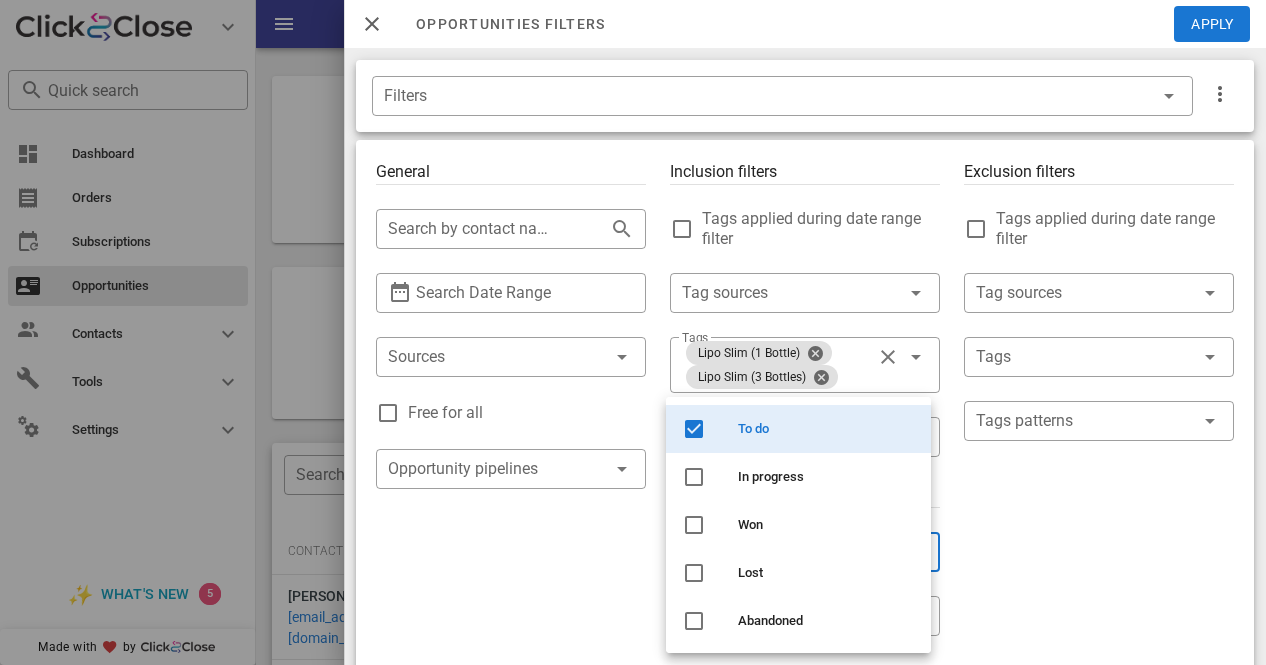 click on "Exclusion filters Tags applied during date range filter ​ Tag sources ​ Tags ​ Tags patterns" at bounding box center [1099, 725] 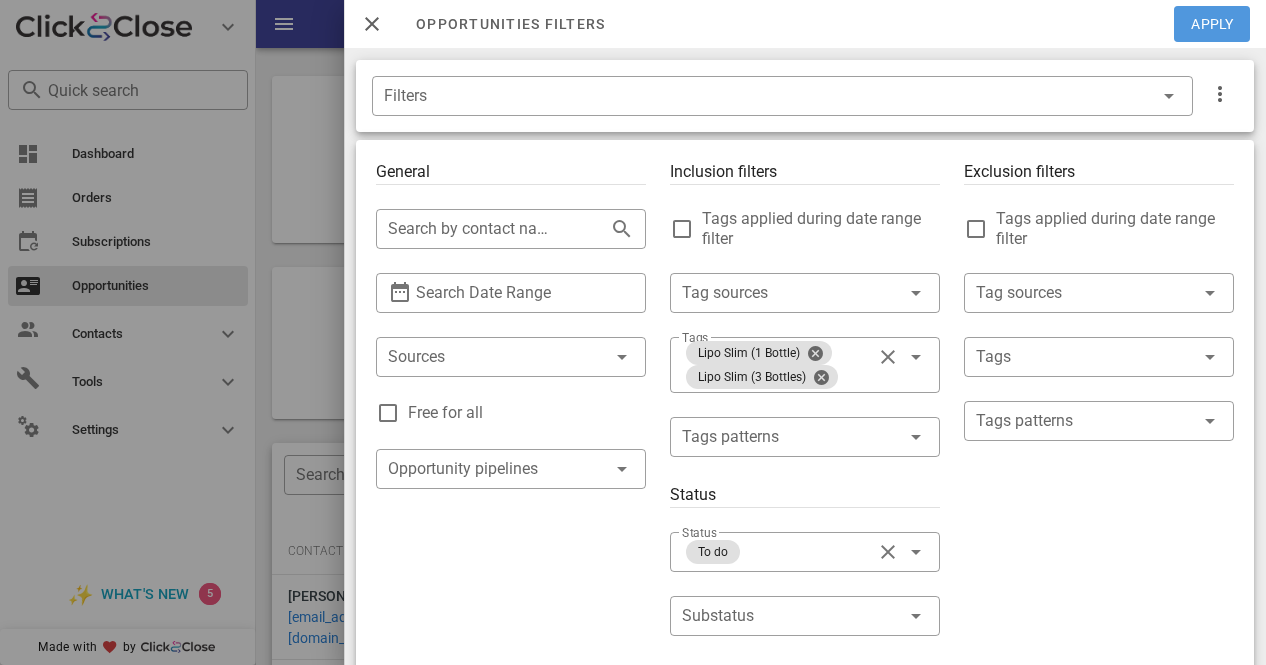 click on "Apply" at bounding box center (1213, 24) 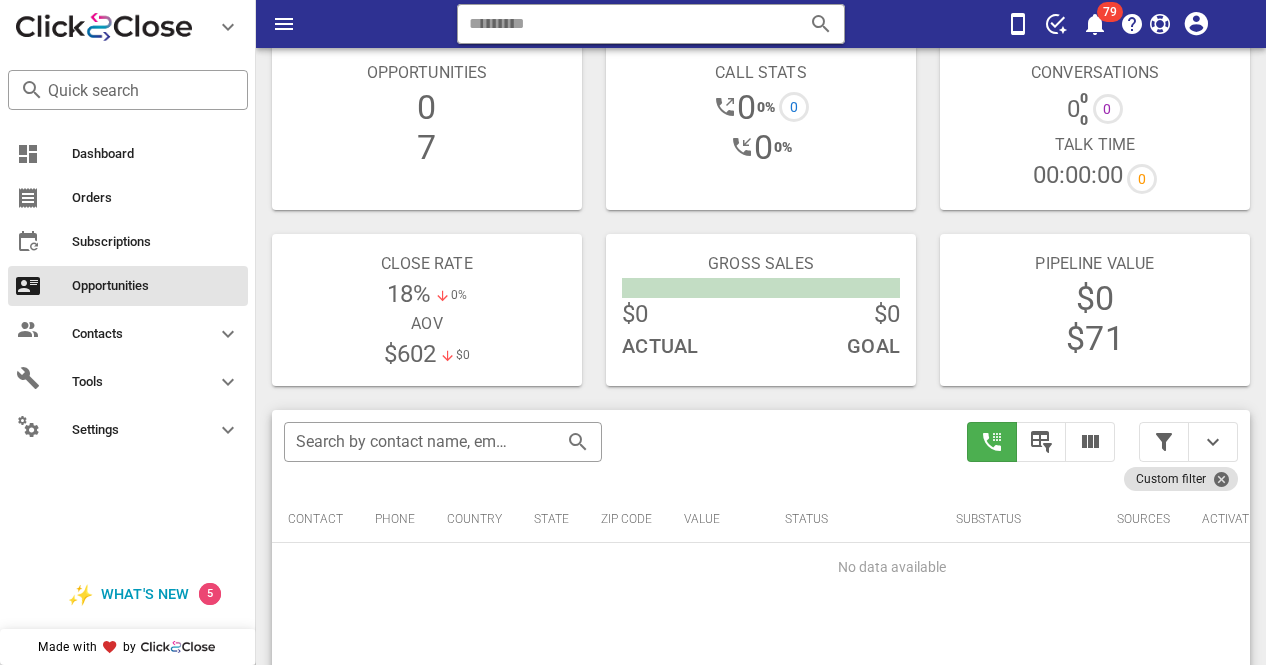 scroll, scrollTop: 0, scrollLeft: 0, axis: both 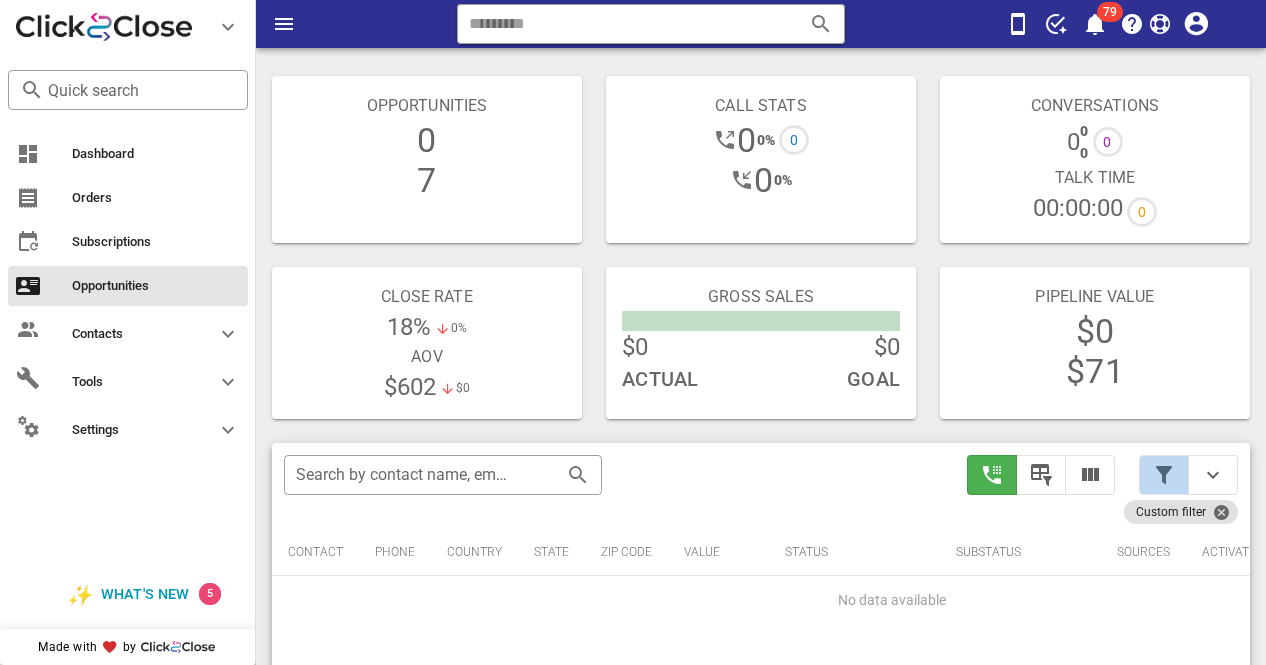 click at bounding box center (1164, 475) 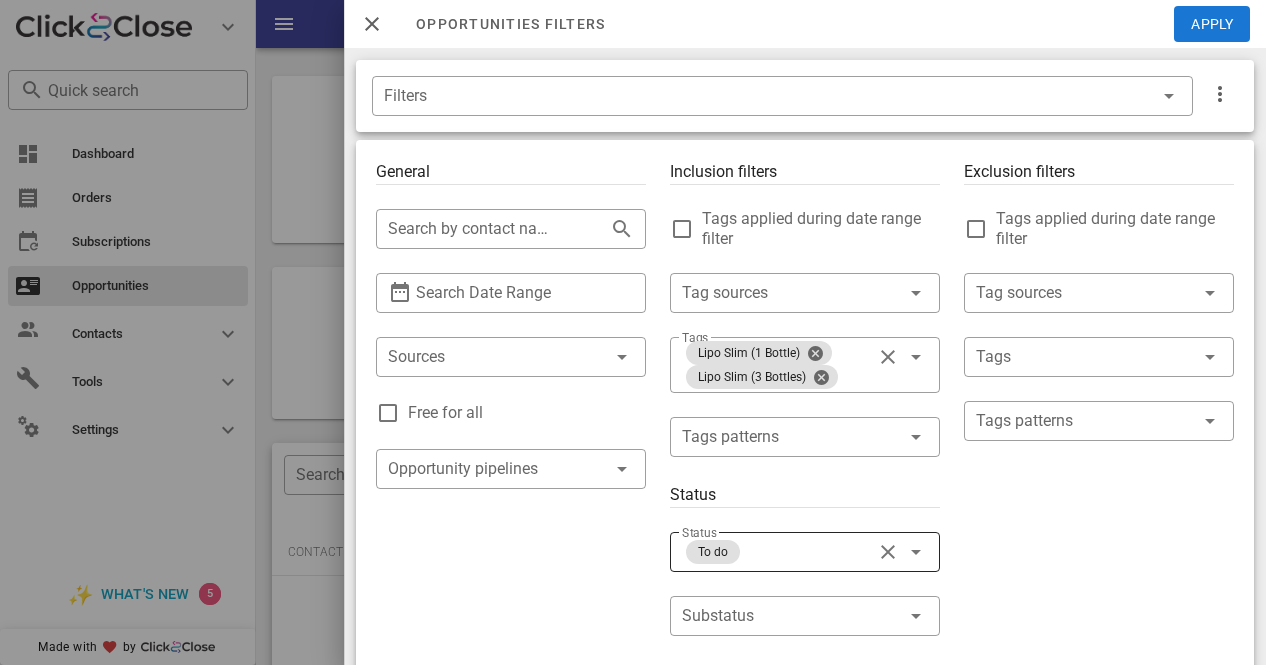 click at bounding box center (916, 552) 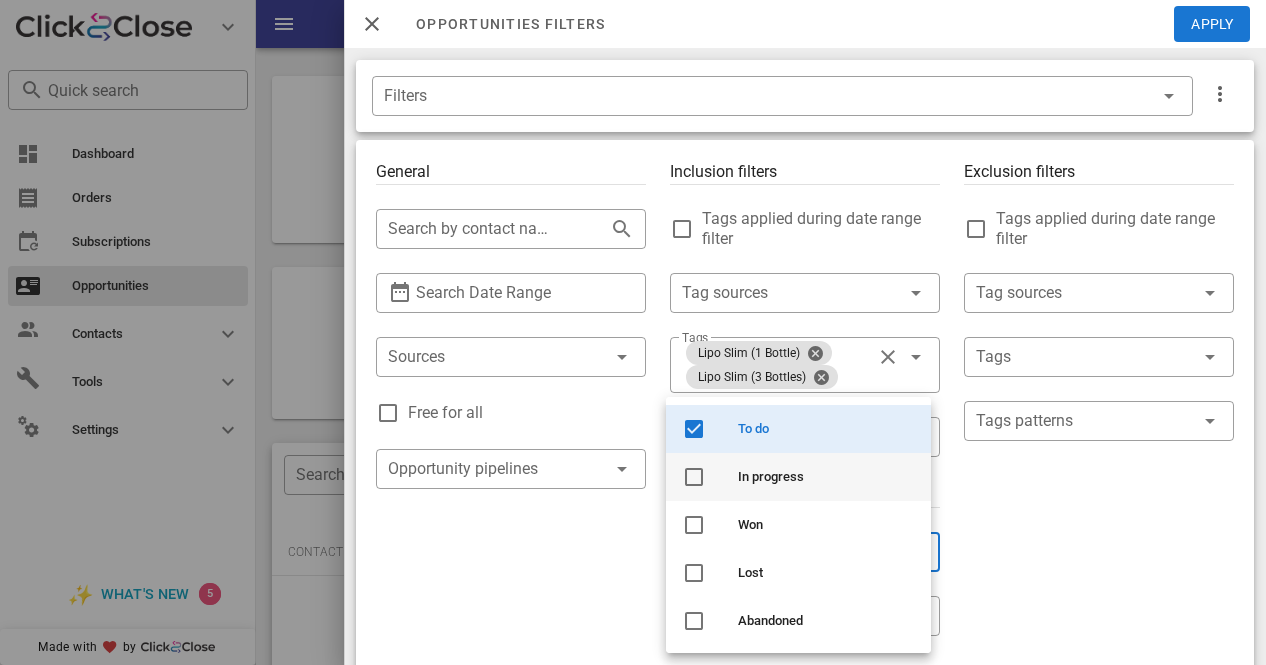 click at bounding box center (694, 477) 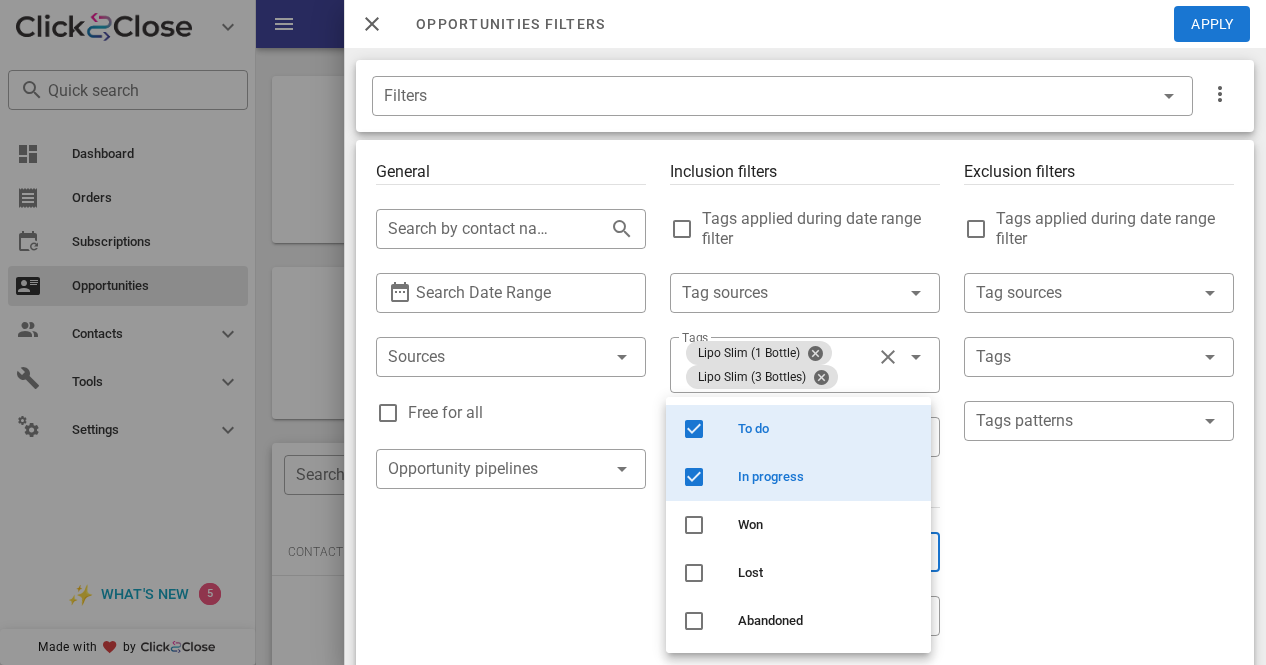 click at bounding box center [694, 429] 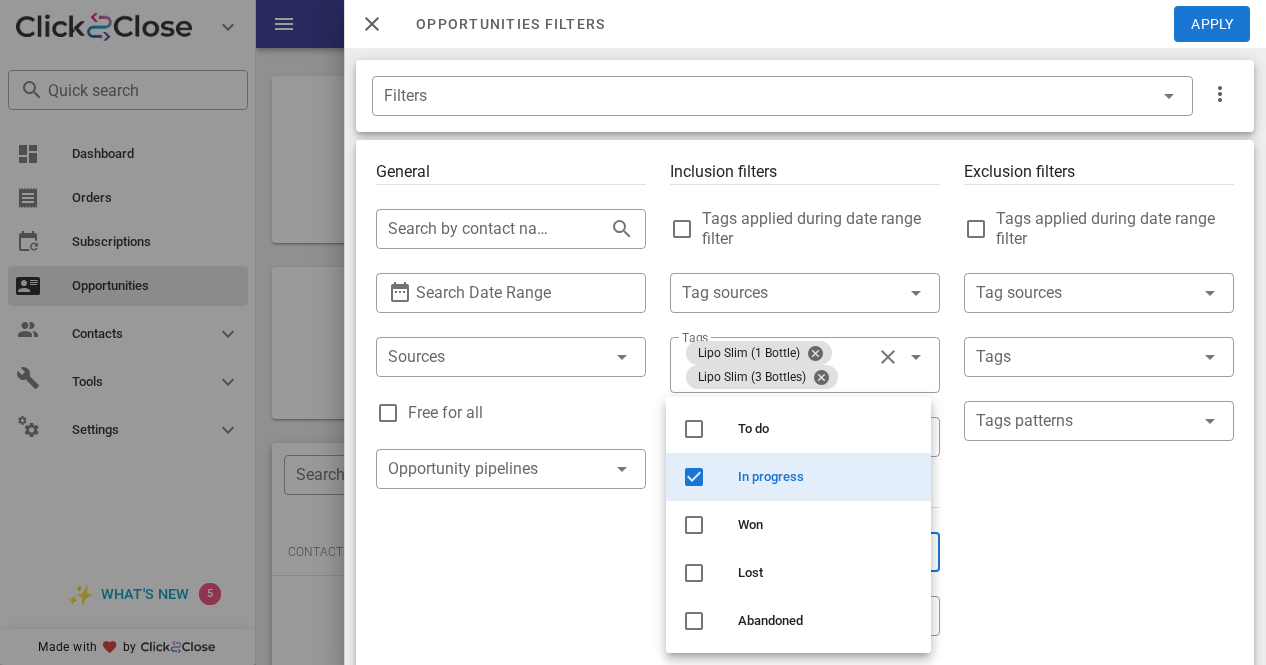 click on "Exclusion filters Tags applied during date range filter ​ Tag sources ​ Tags ​ Tags patterns" at bounding box center (1099, 725) 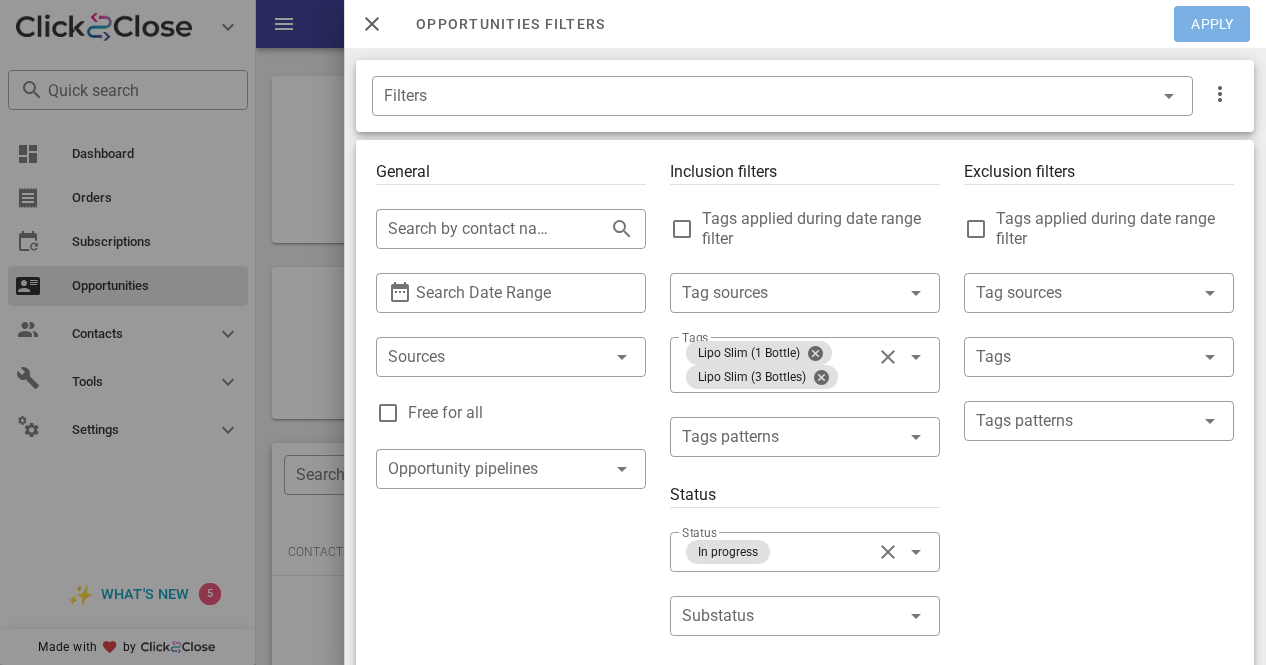 click on "Apply" at bounding box center (1213, 24) 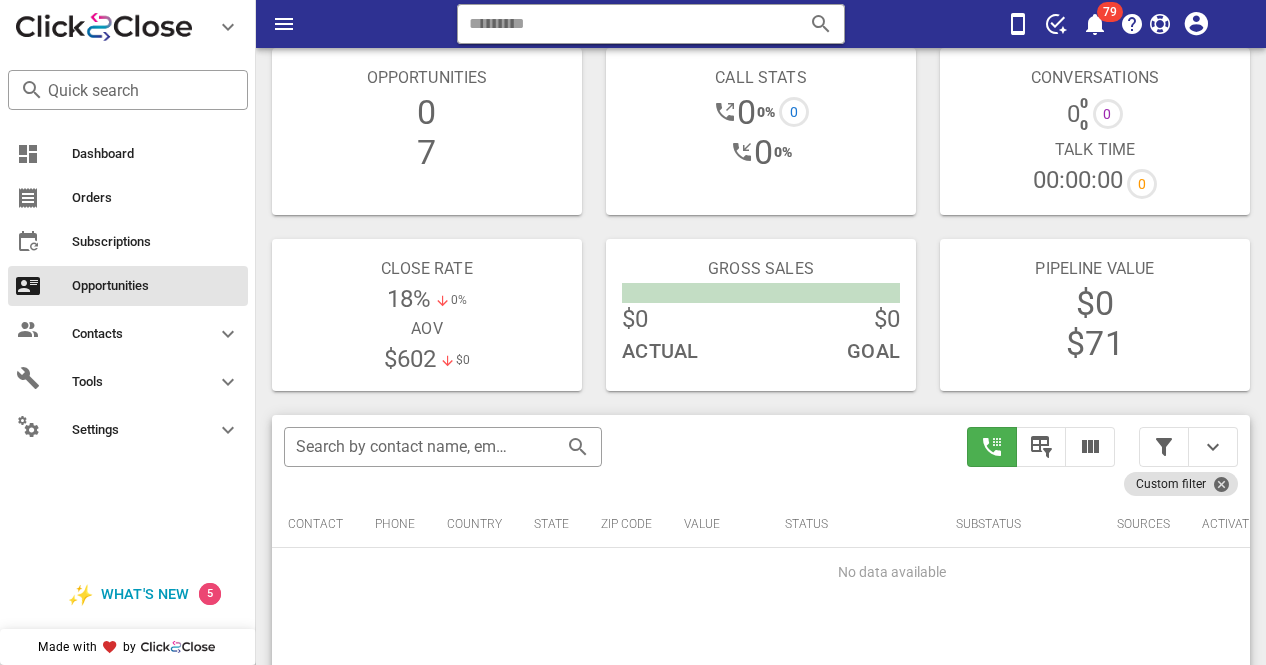 scroll, scrollTop: 0, scrollLeft: 0, axis: both 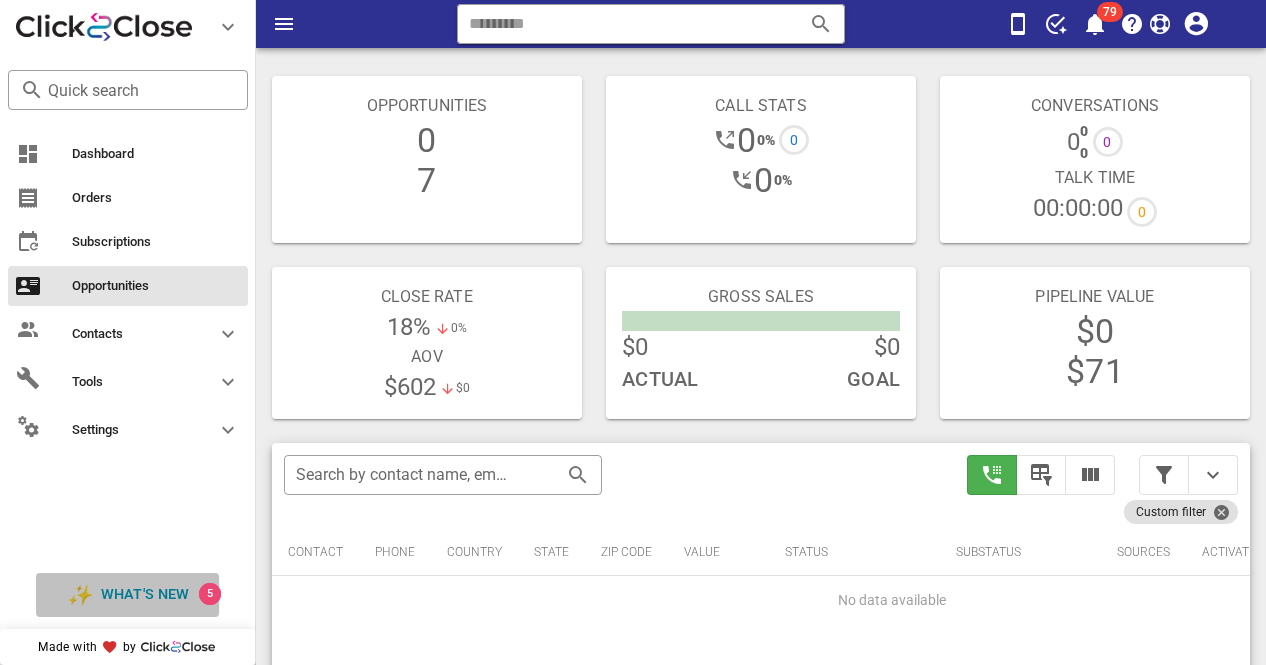 click on "5" at bounding box center [210, 594] 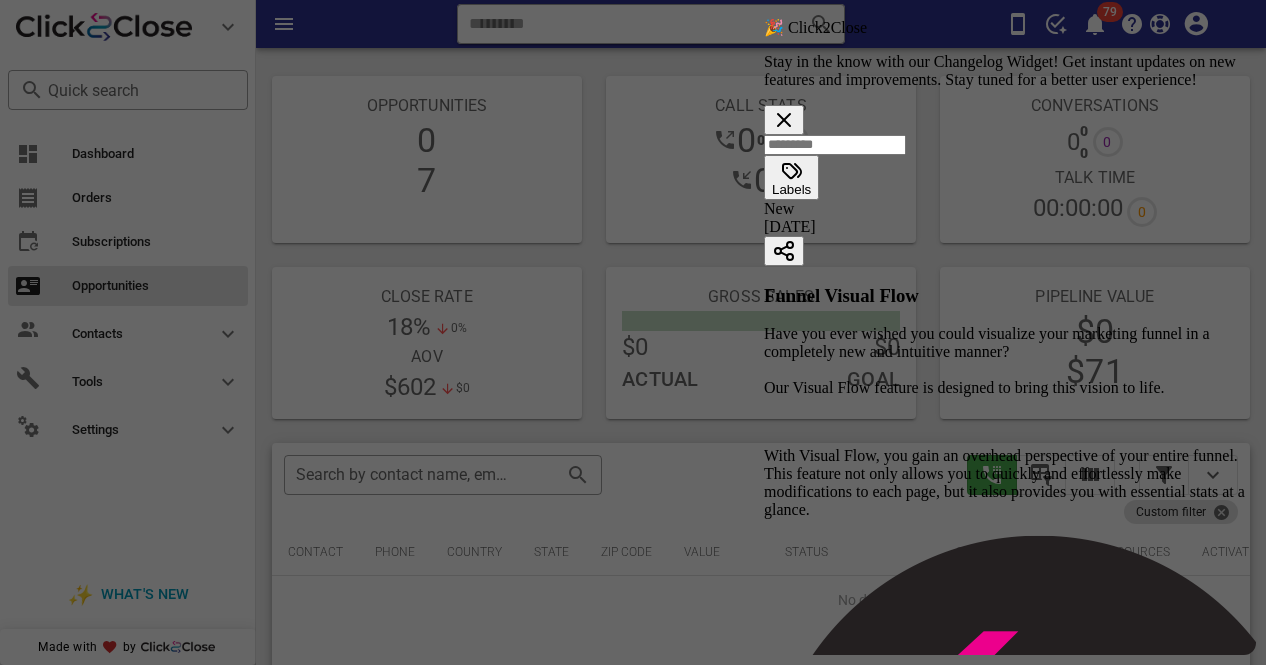 scroll, scrollTop: 616, scrollLeft: 0, axis: vertical 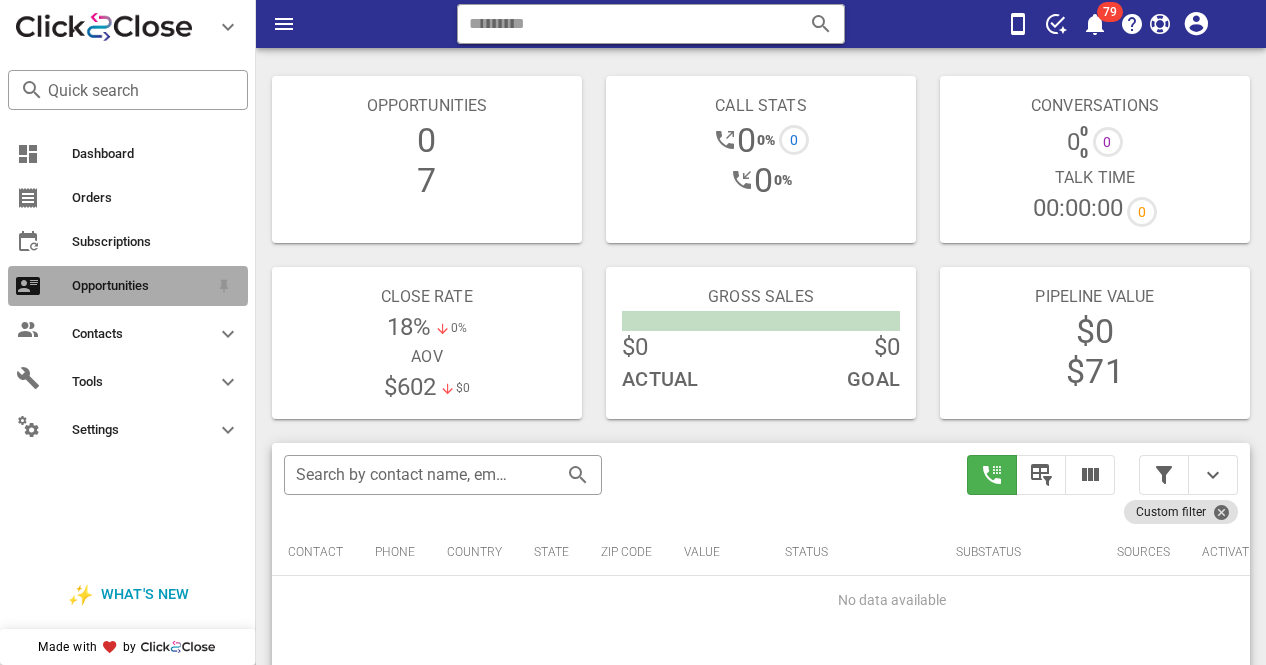 click on "Opportunities" at bounding box center (140, 286) 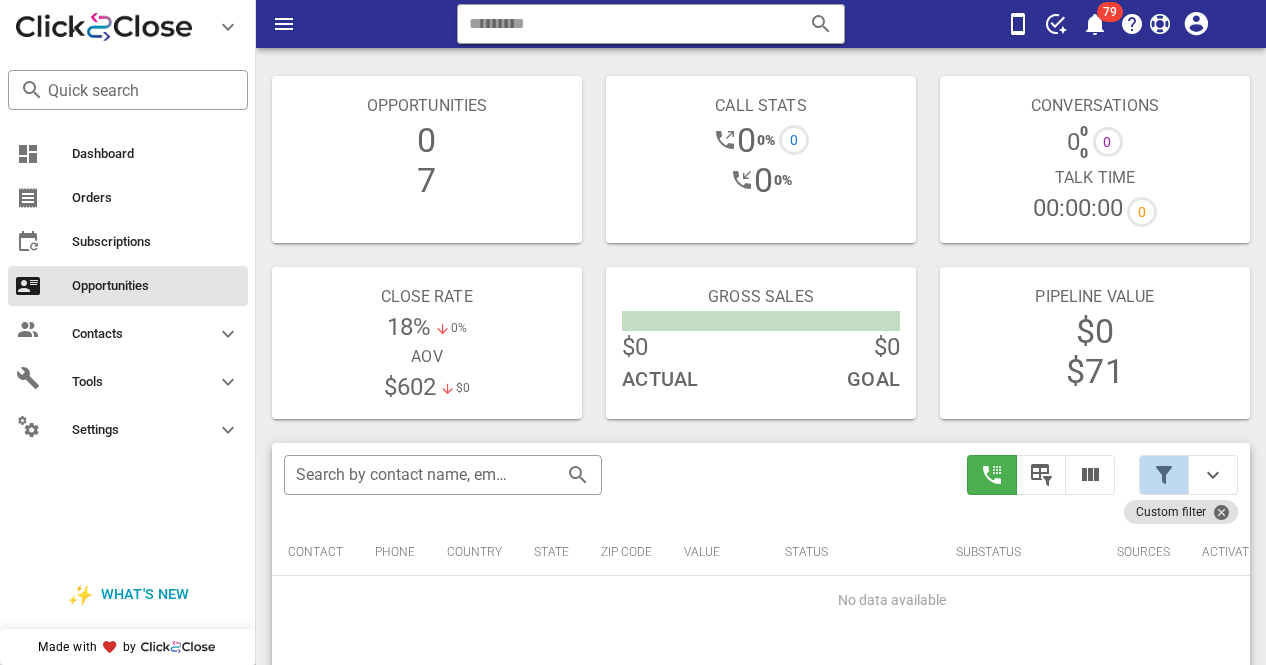click at bounding box center [1164, 475] 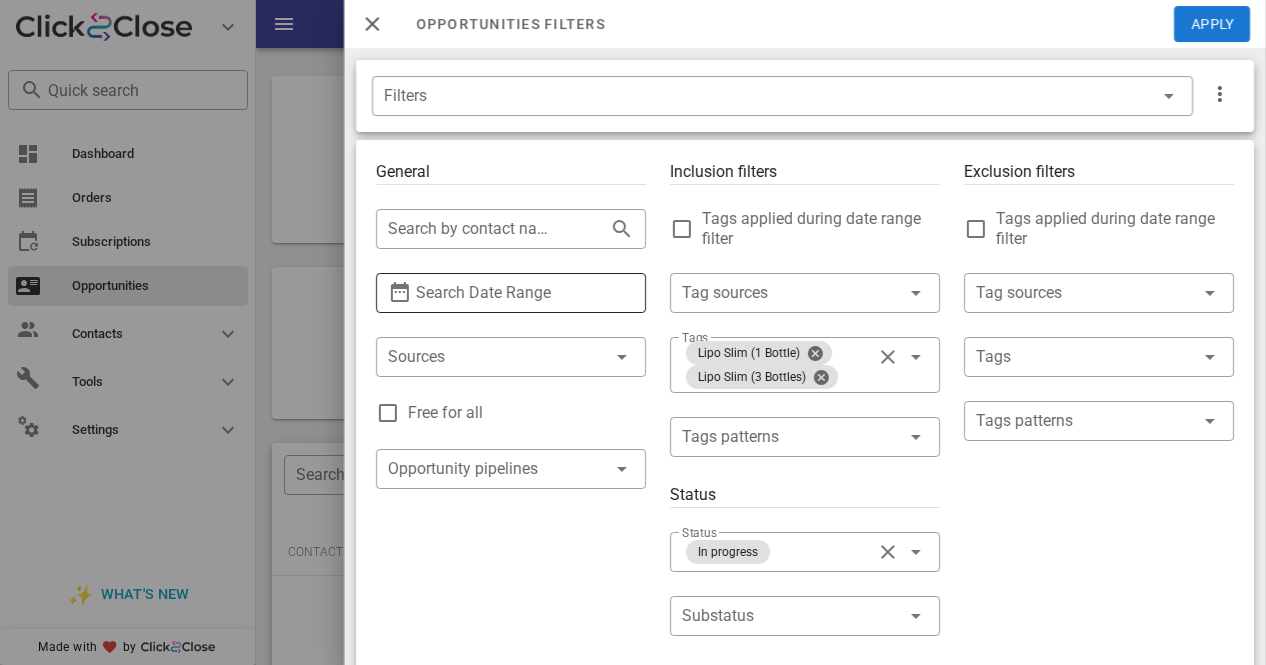 click at bounding box center [400, 293] 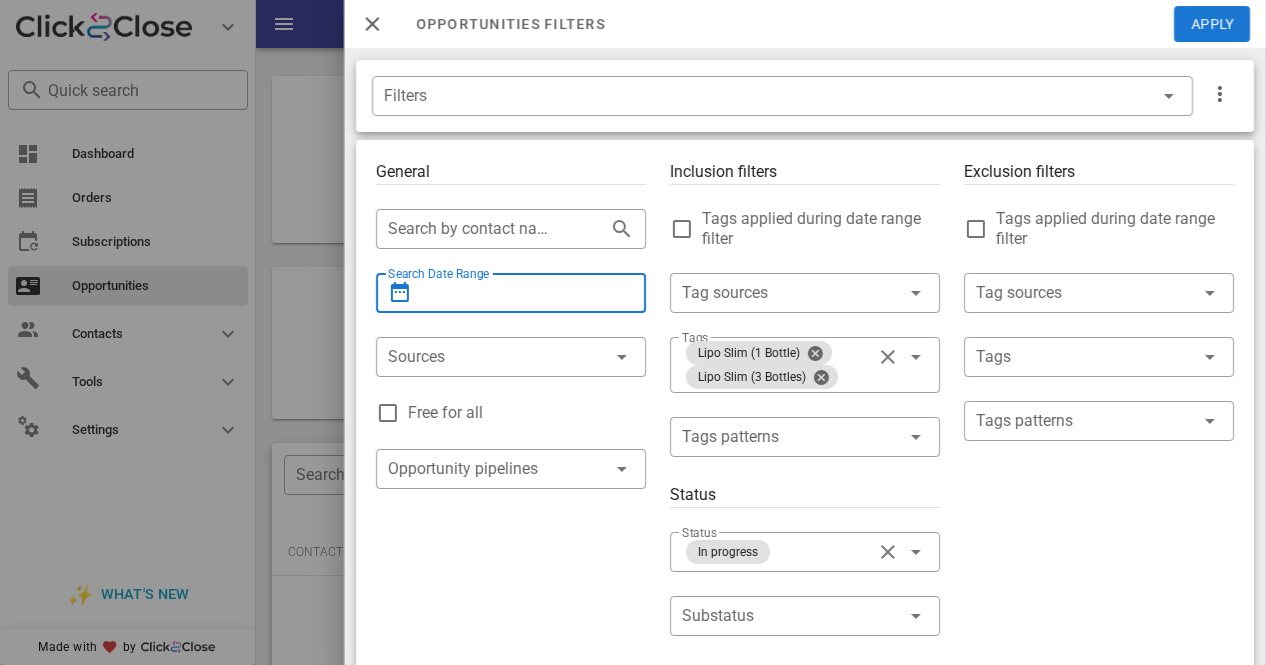 click on "Search Date Range" at bounding box center (511, 293) 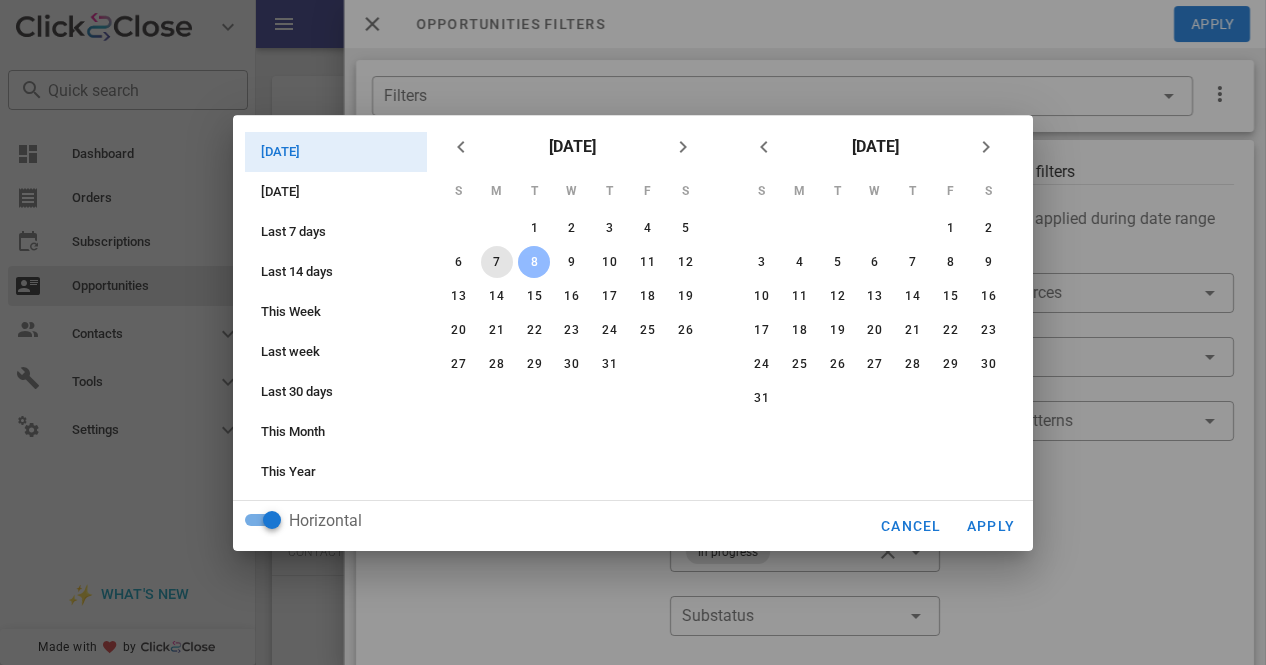 click on "7" at bounding box center (497, 262) 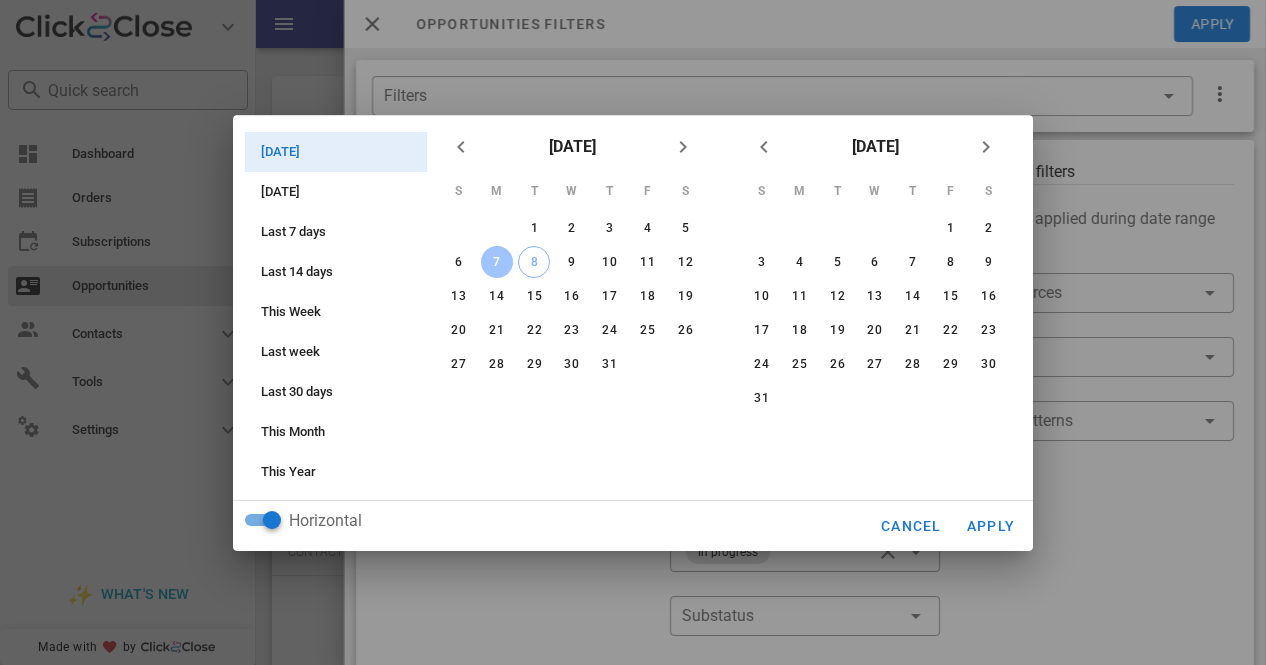 click on "7" at bounding box center (497, 262) 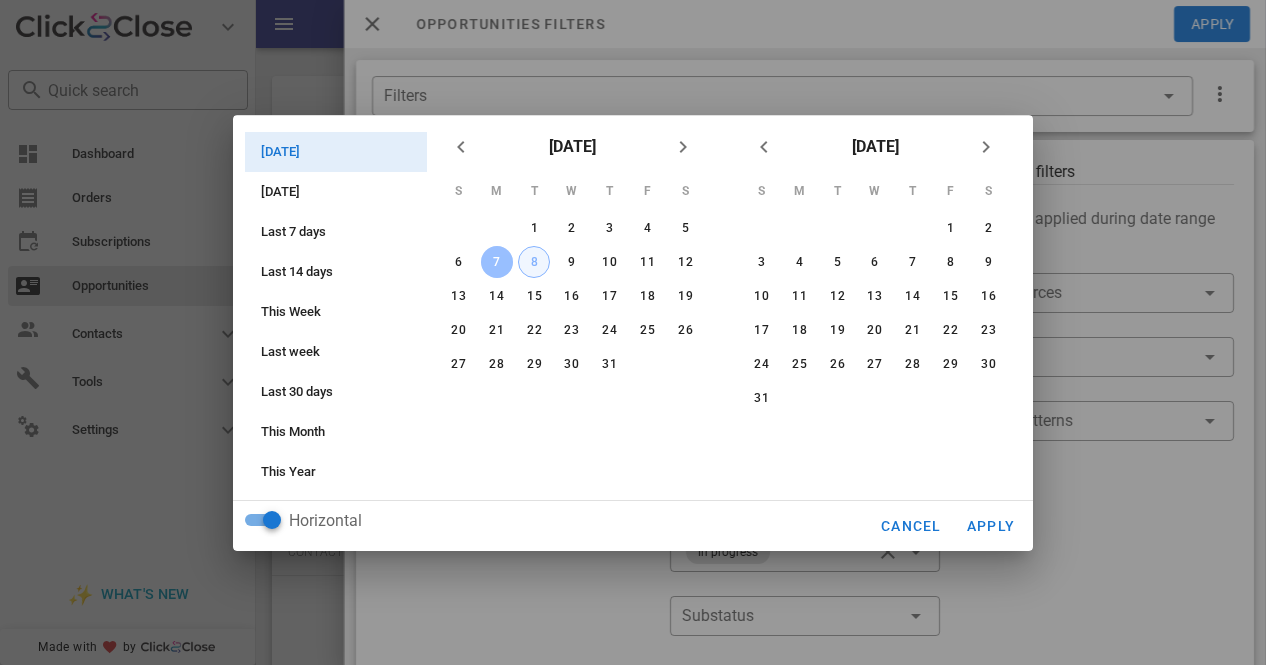 click on "8" at bounding box center [534, 262] 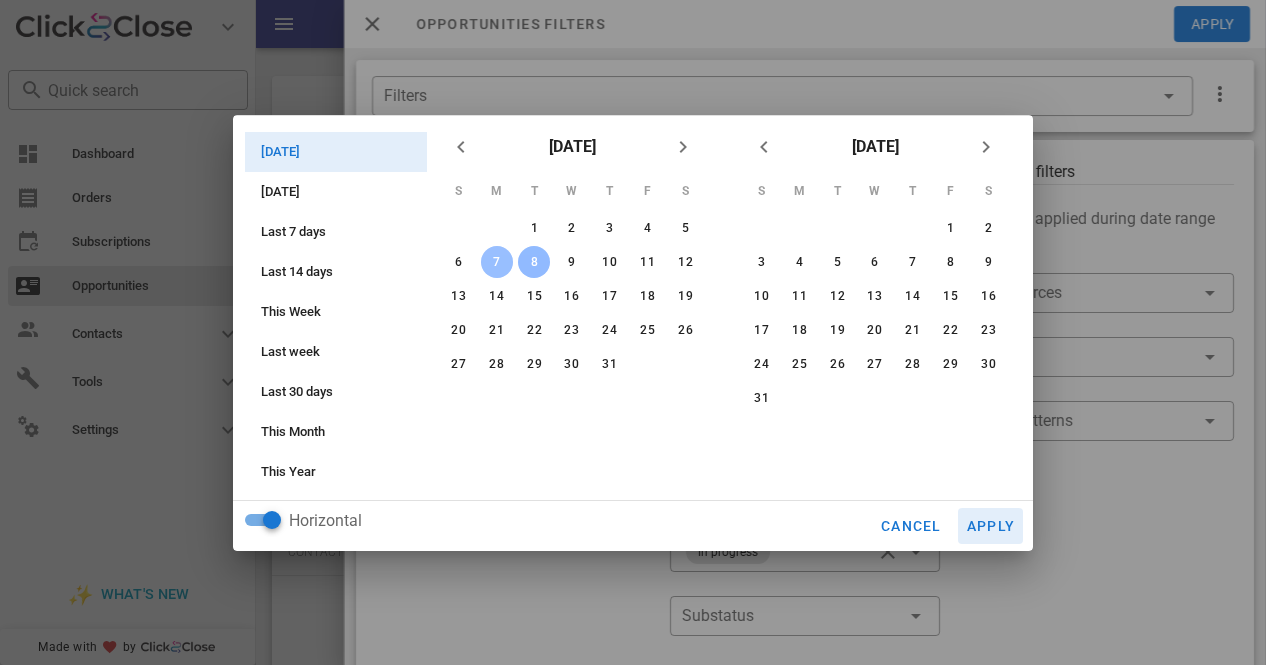 click on "Apply" at bounding box center [991, 526] 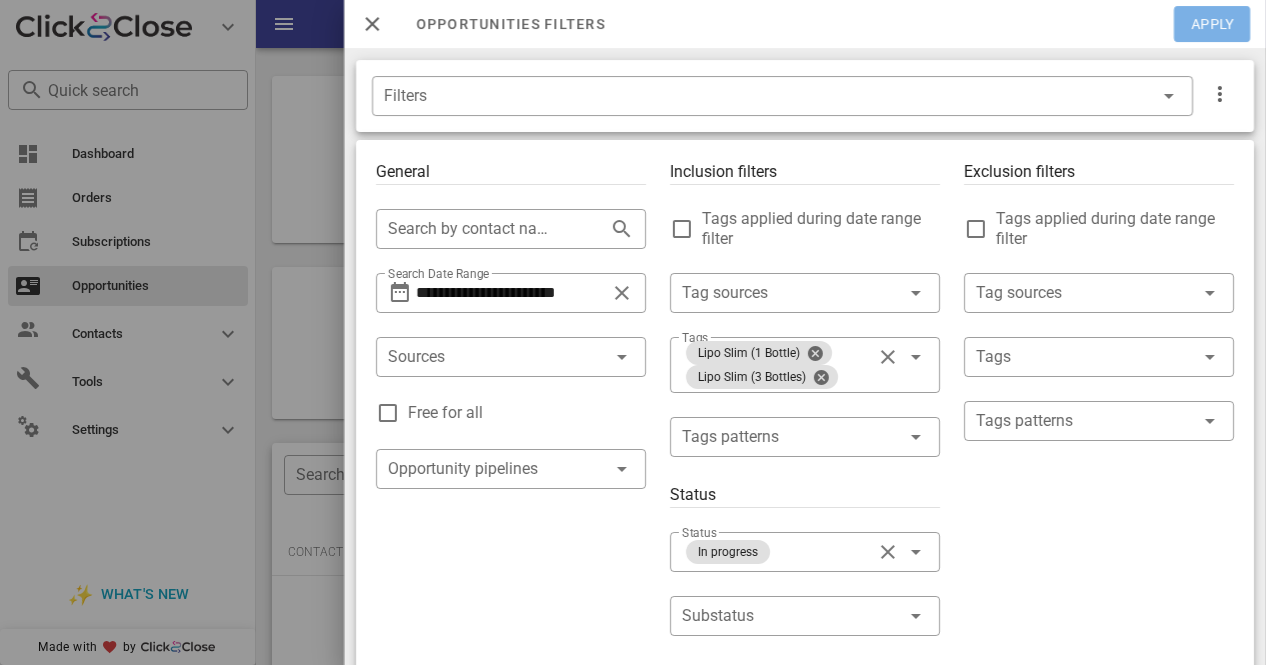 click on "Apply" at bounding box center (1213, 24) 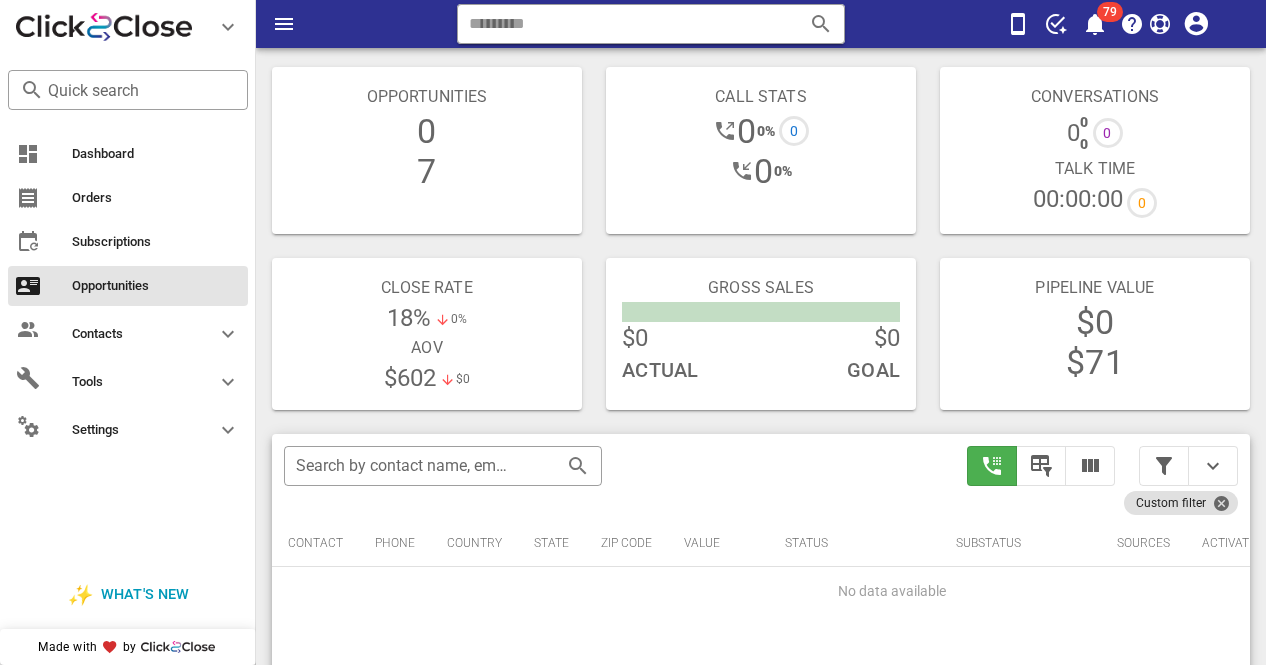 scroll, scrollTop: 0, scrollLeft: 0, axis: both 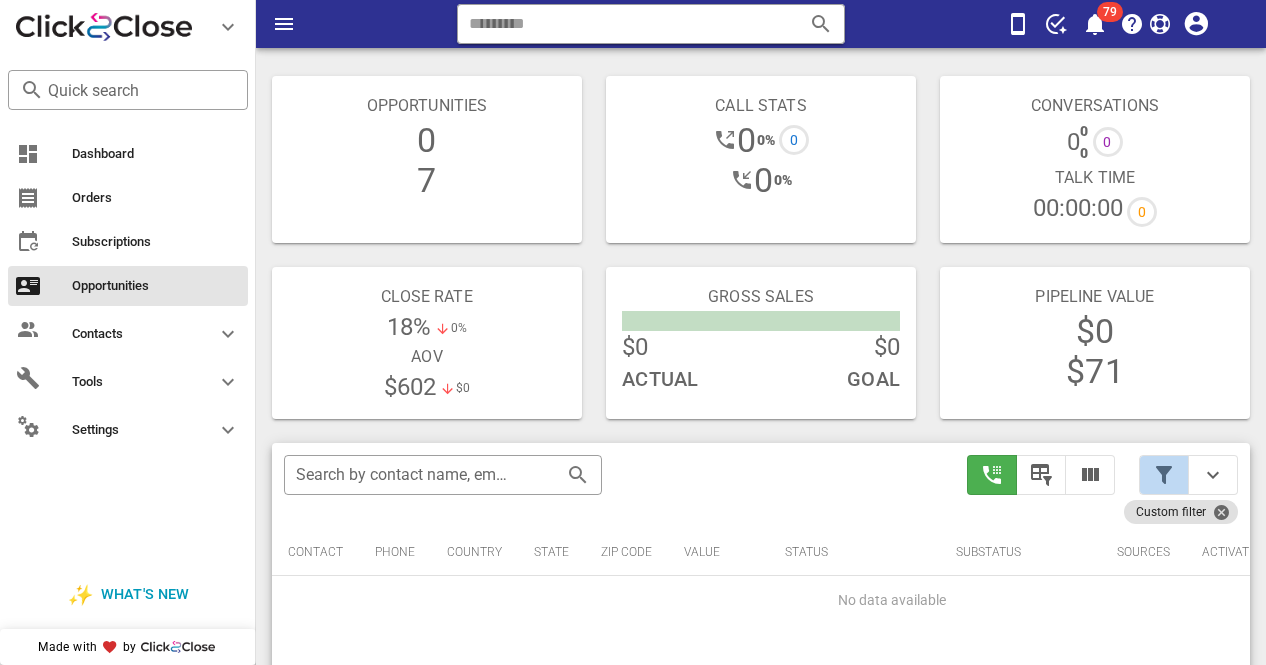 click at bounding box center [1164, 475] 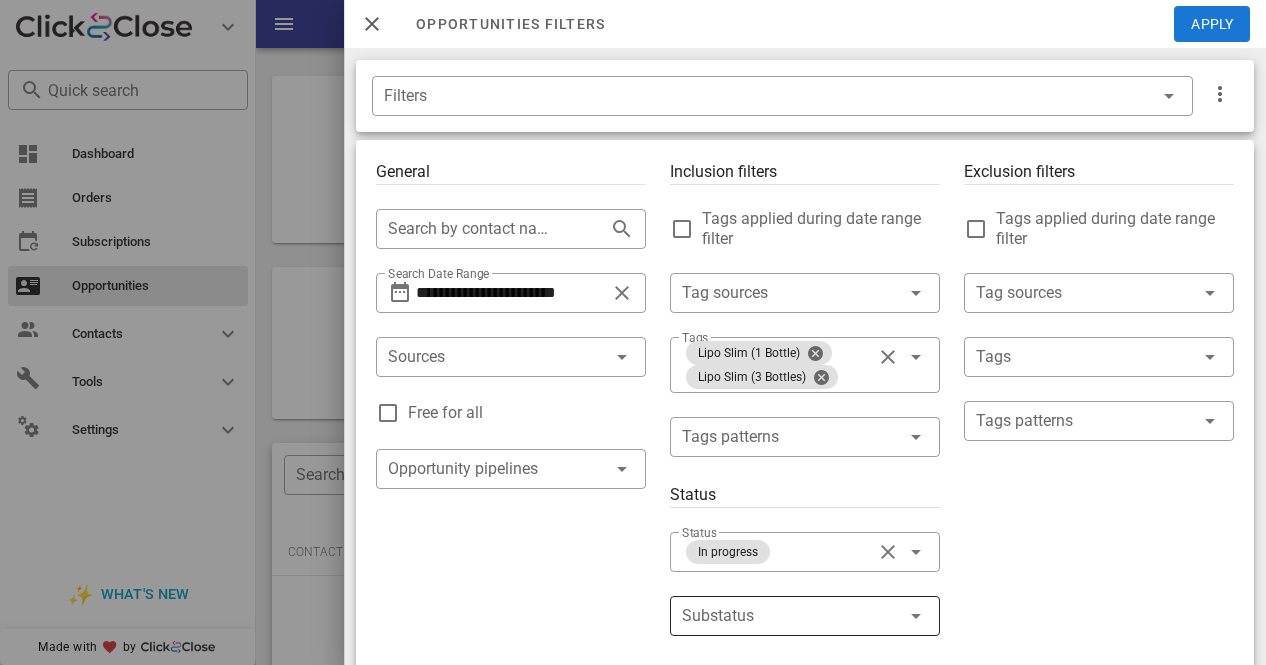 click at bounding box center [916, 616] 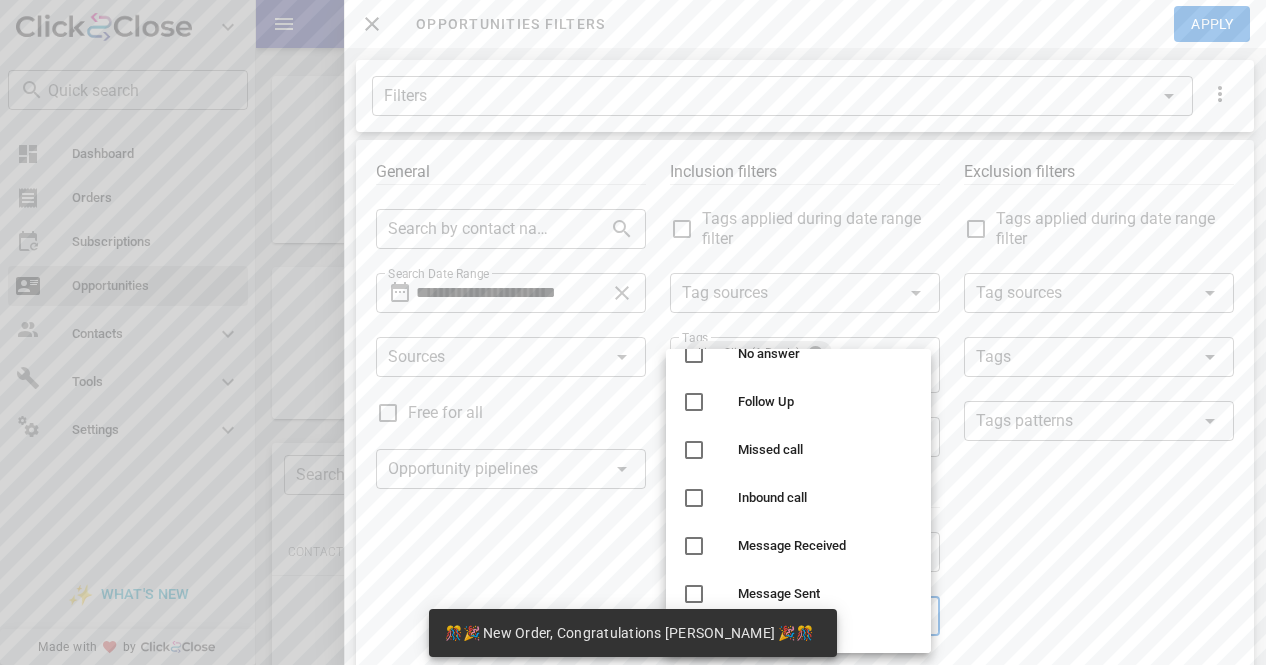 scroll, scrollTop: 144, scrollLeft: 0, axis: vertical 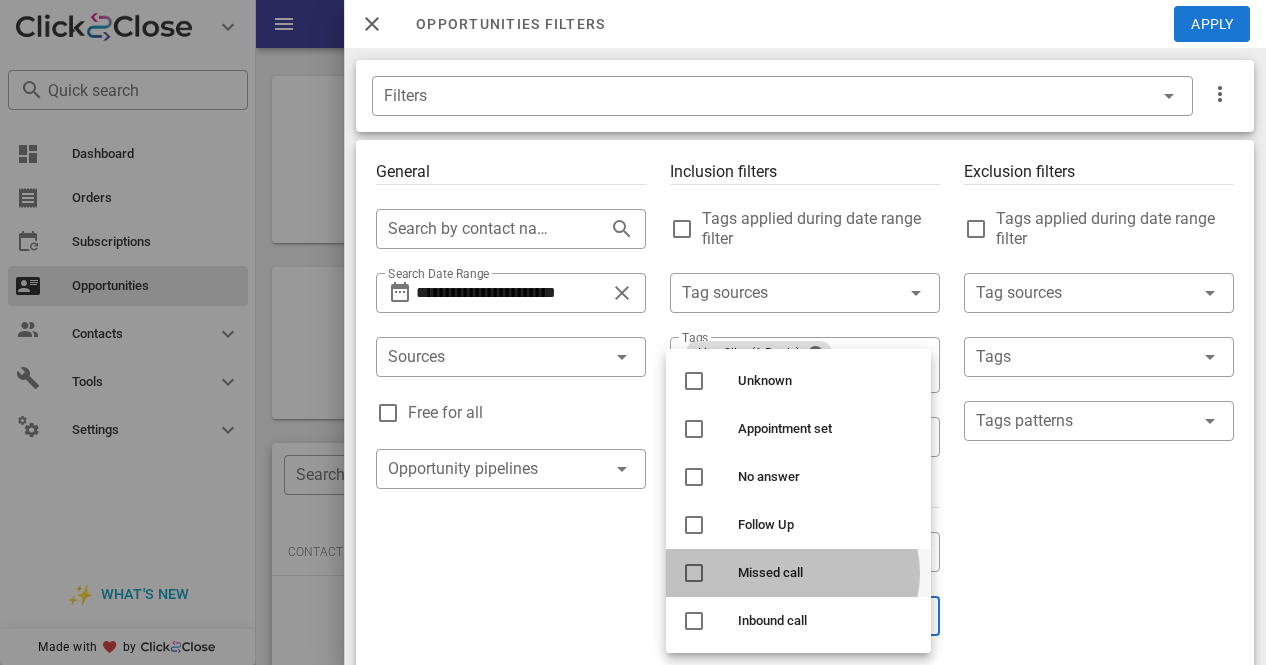 click on "Missed call" at bounding box center (826, 573) 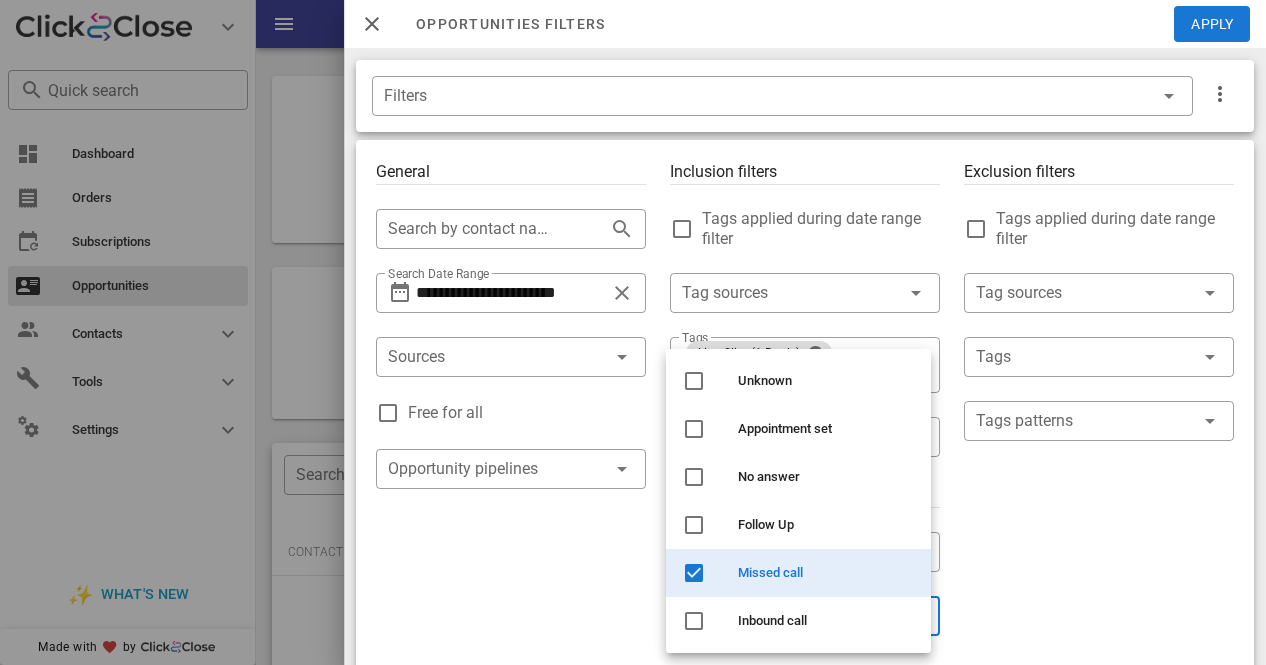 click on "Exclusion filters Tags applied during date range filter ​ Tag sources ​ Tags ​ Tags patterns" at bounding box center (1099, 725) 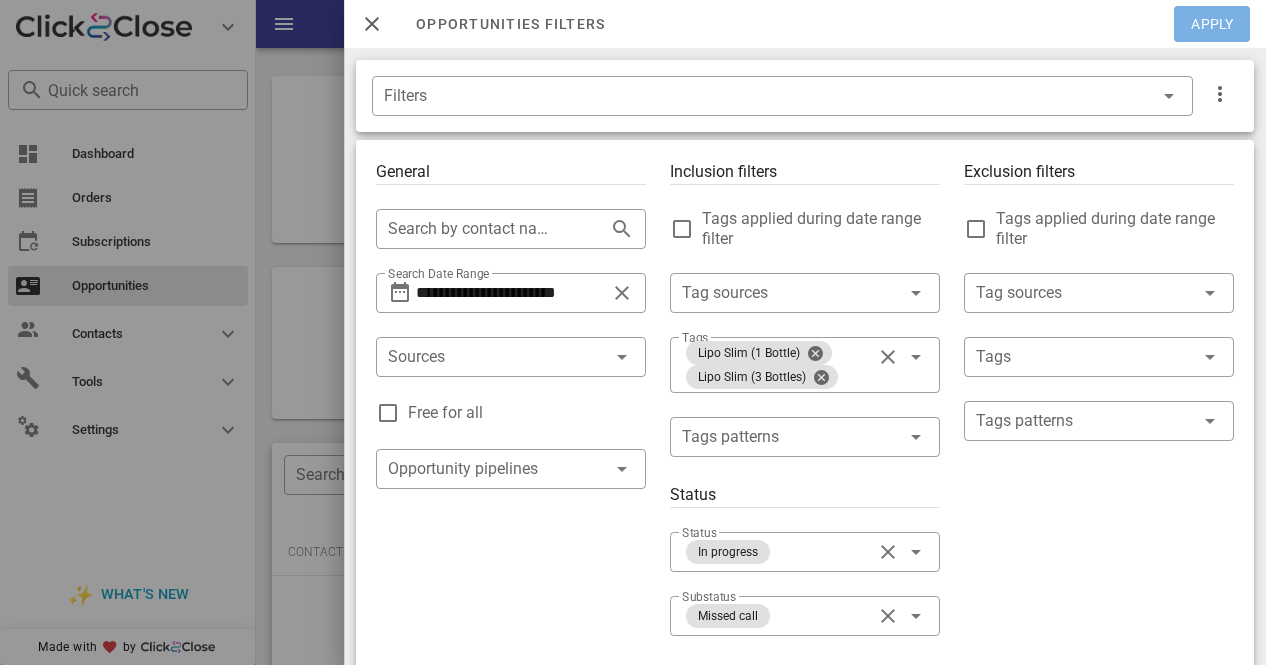 click on "Apply" at bounding box center [1213, 24] 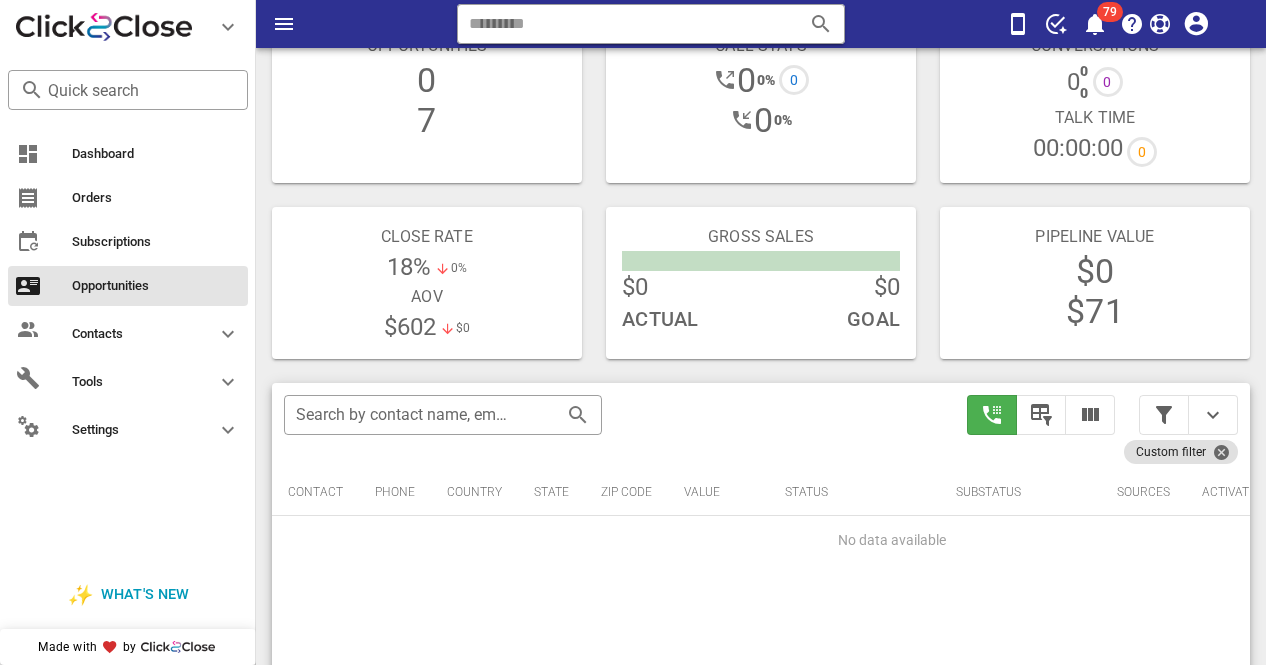 scroll, scrollTop: 0, scrollLeft: 0, axis: both 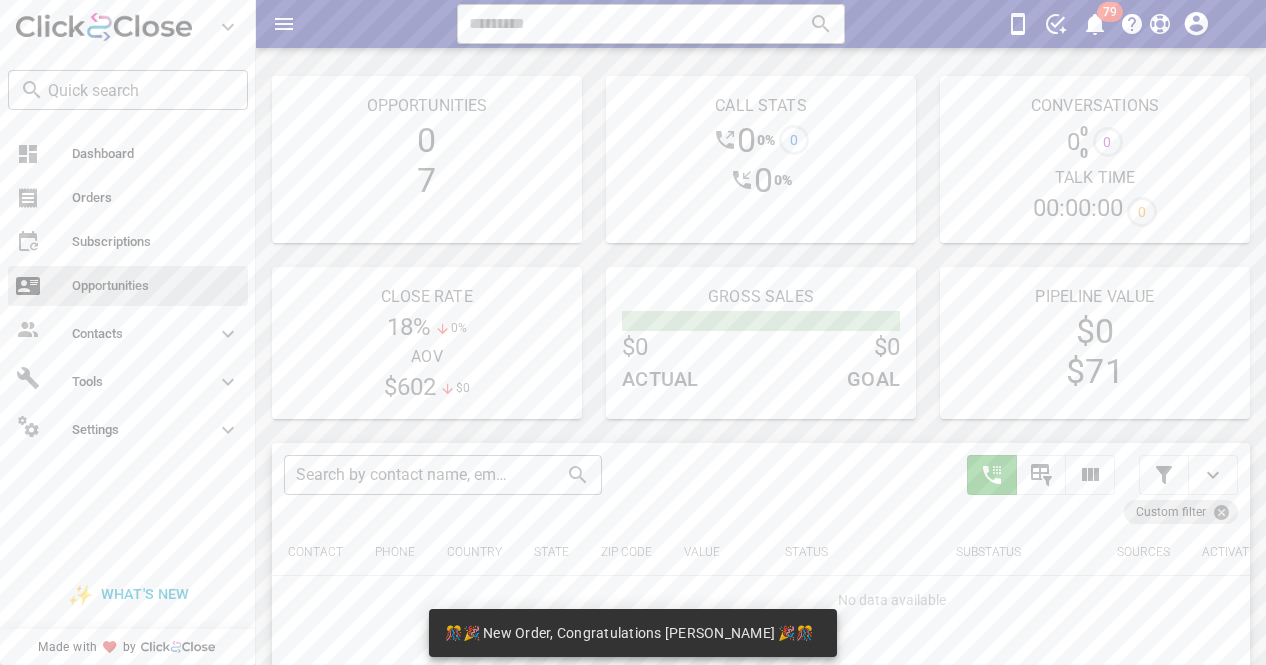 click on "🎊🎉 New Order, Congratulations [PERSON_NAME] 🎉🎊" at bounding box center (629, 633) 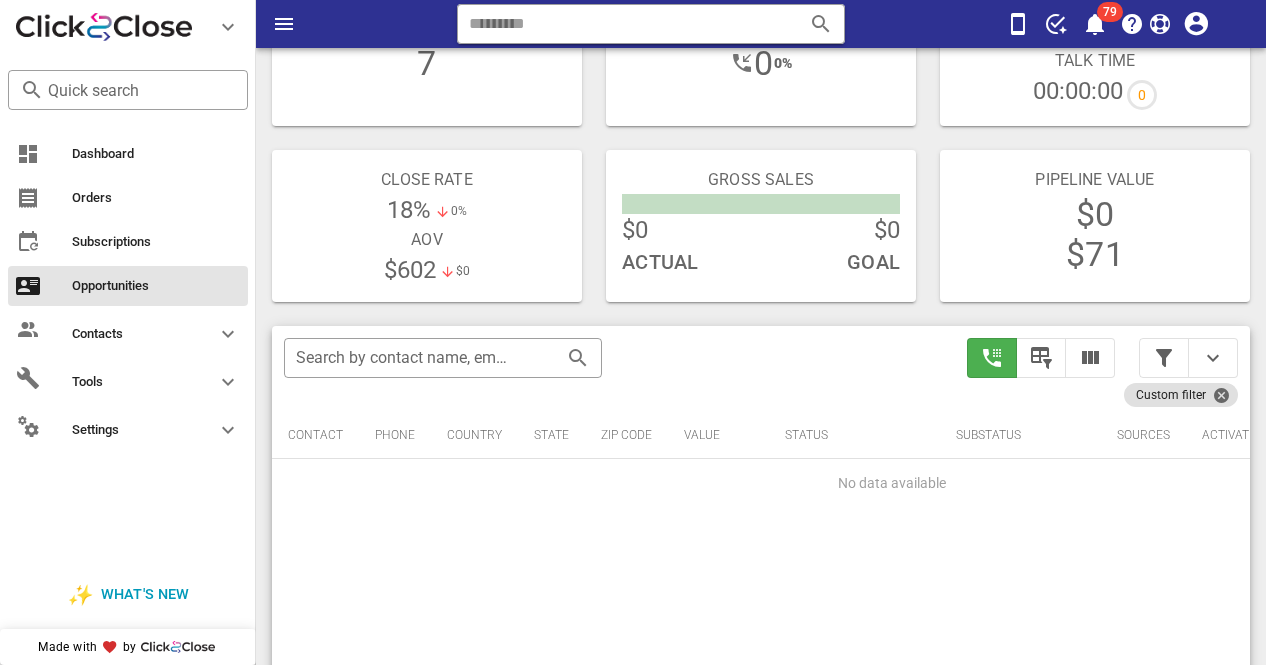 scroll, scrollTop: 0, scrollLeft: 0, axis: both 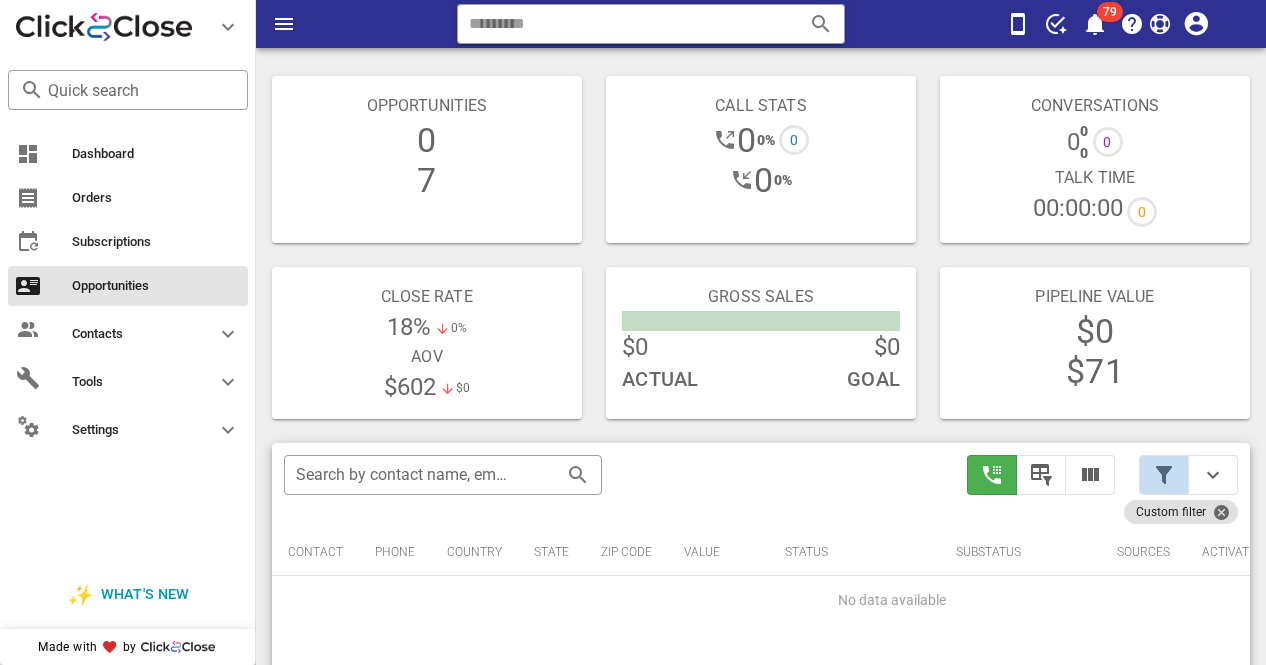 click at bounding box center [1164, 475] 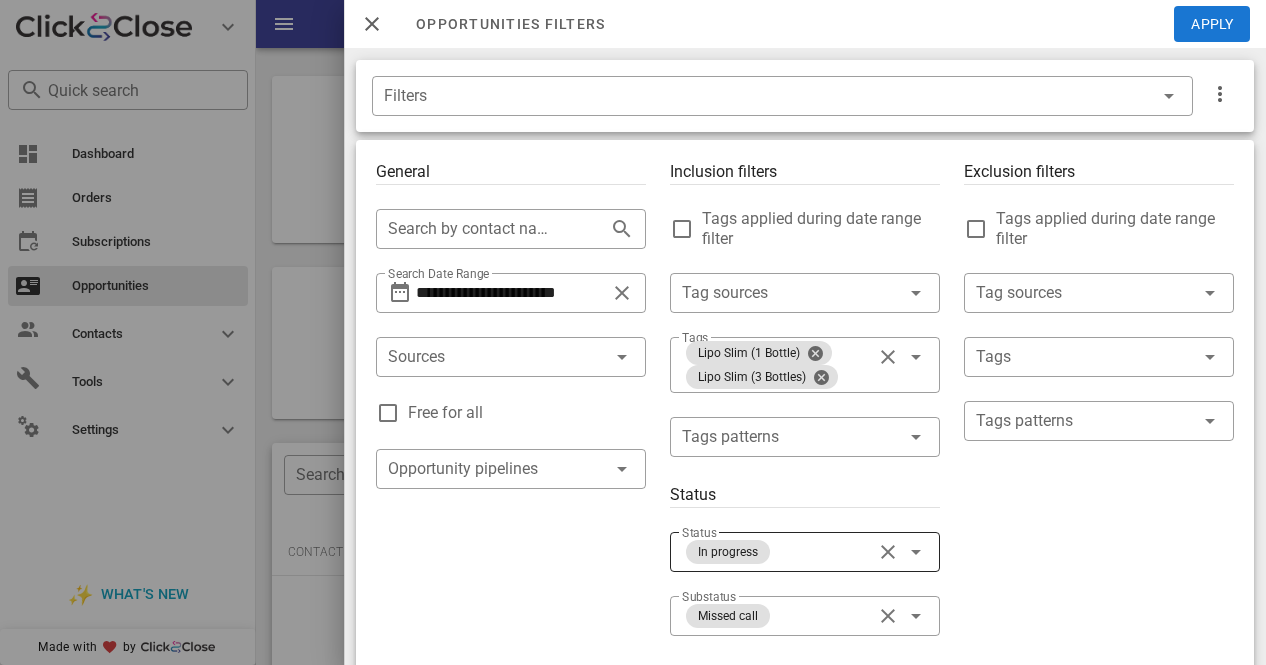 click at bounding box center [888, 552] 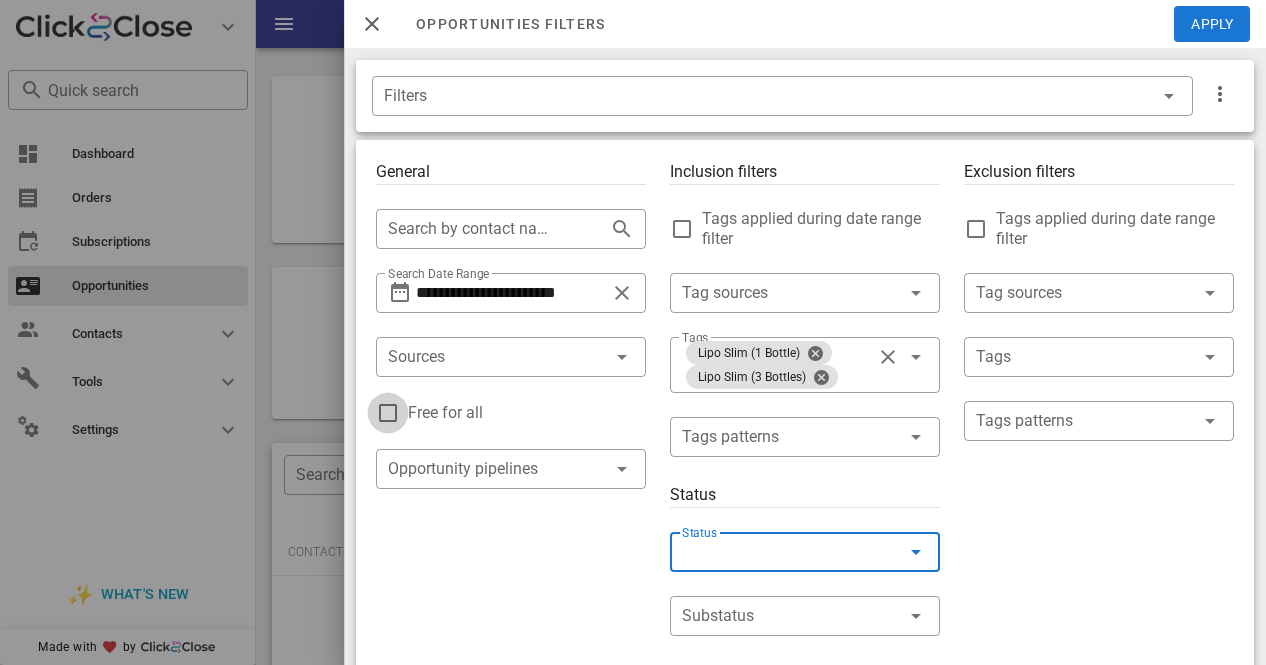 click at bounding box center [388, 413] 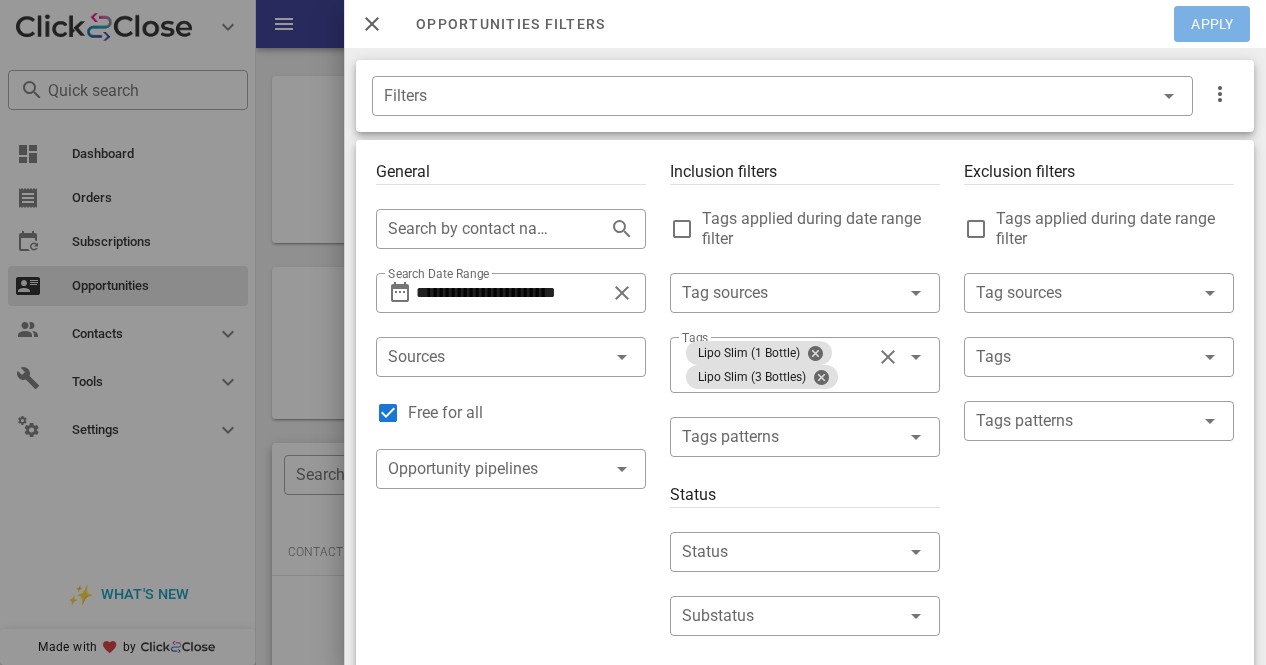 drag, startPoint x: 1204, startPoint y: 75, endPoint x: 1208, endPoint y: 24, distance: 51.156624 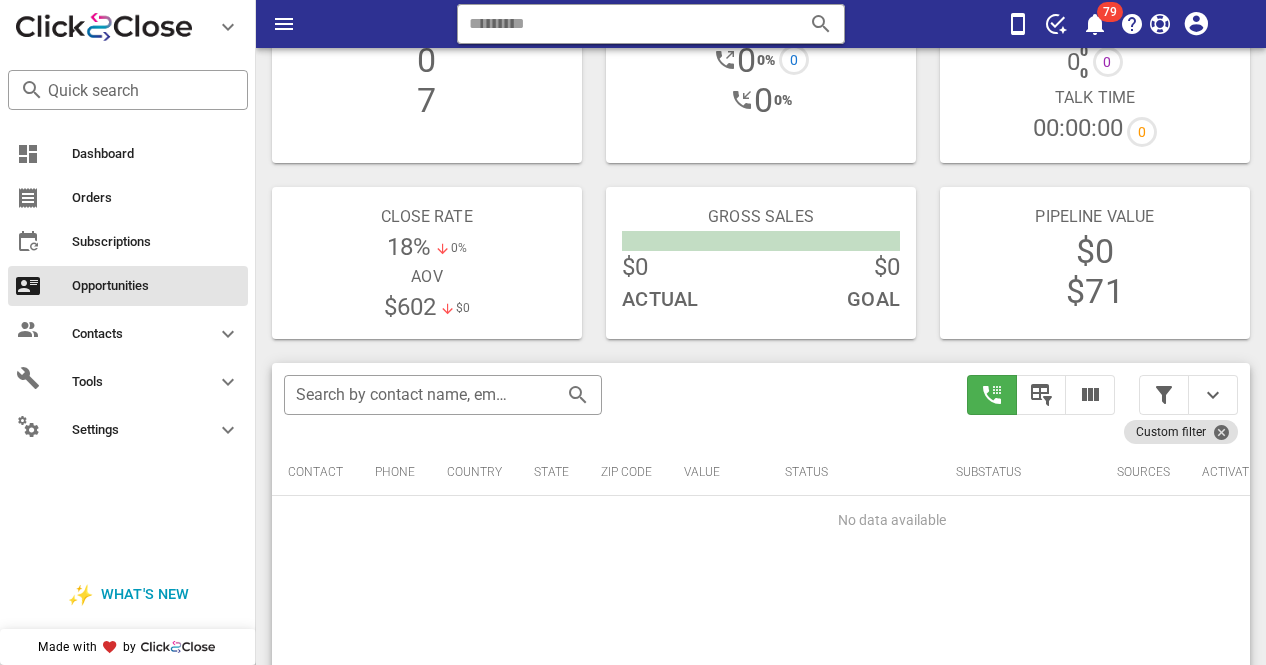 scroll, scrollTop: 0, scrollLeft: 0, axis: both 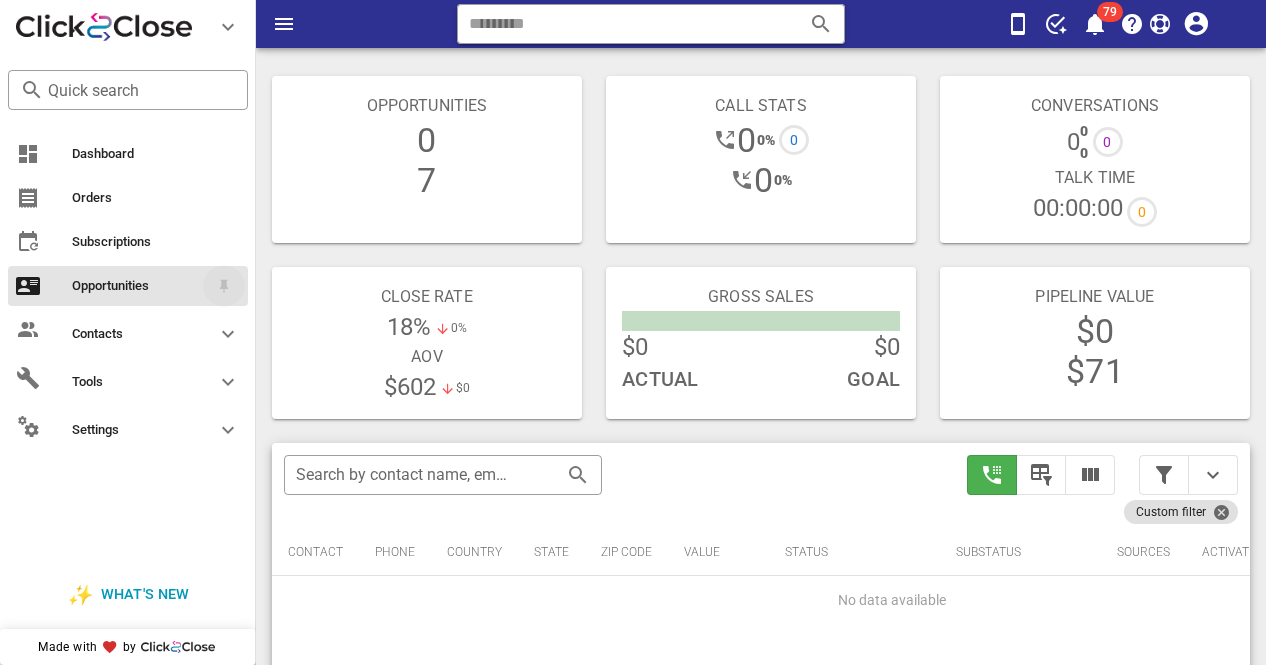click at bounding box center [224, 286] 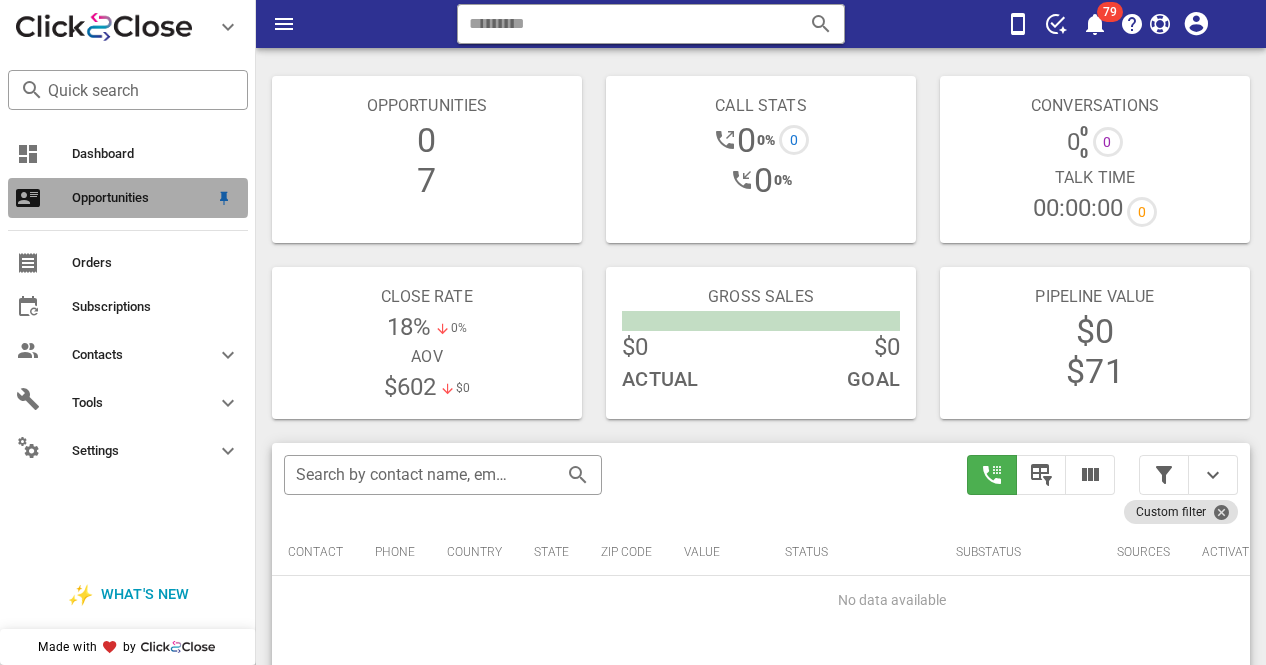 click on "Opportunities" at bounding box center (140, 198) 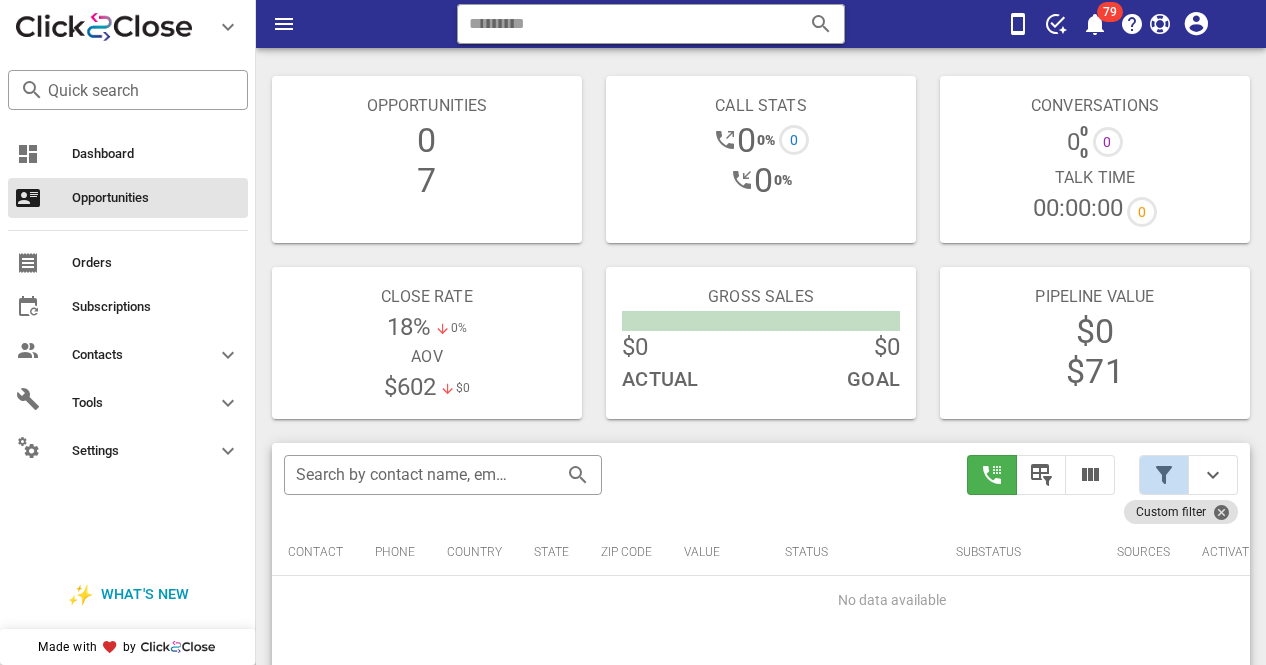 click at bounding box center [1164, 475] 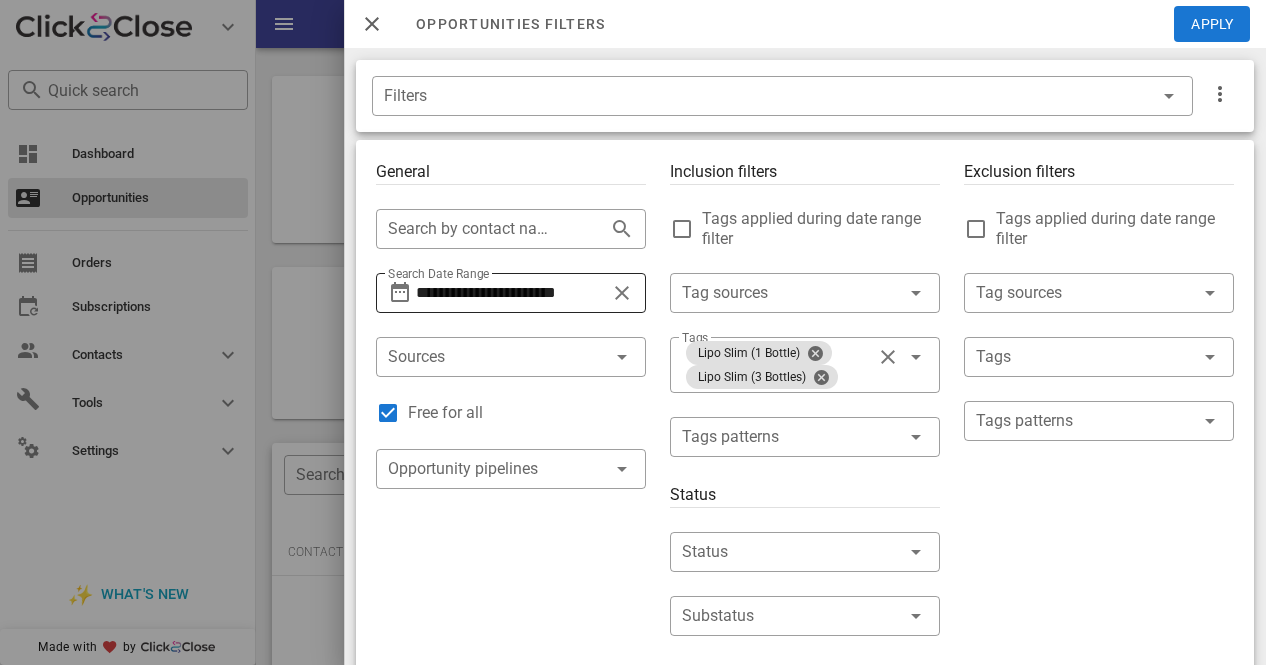 click at bounding box center [622, 293] 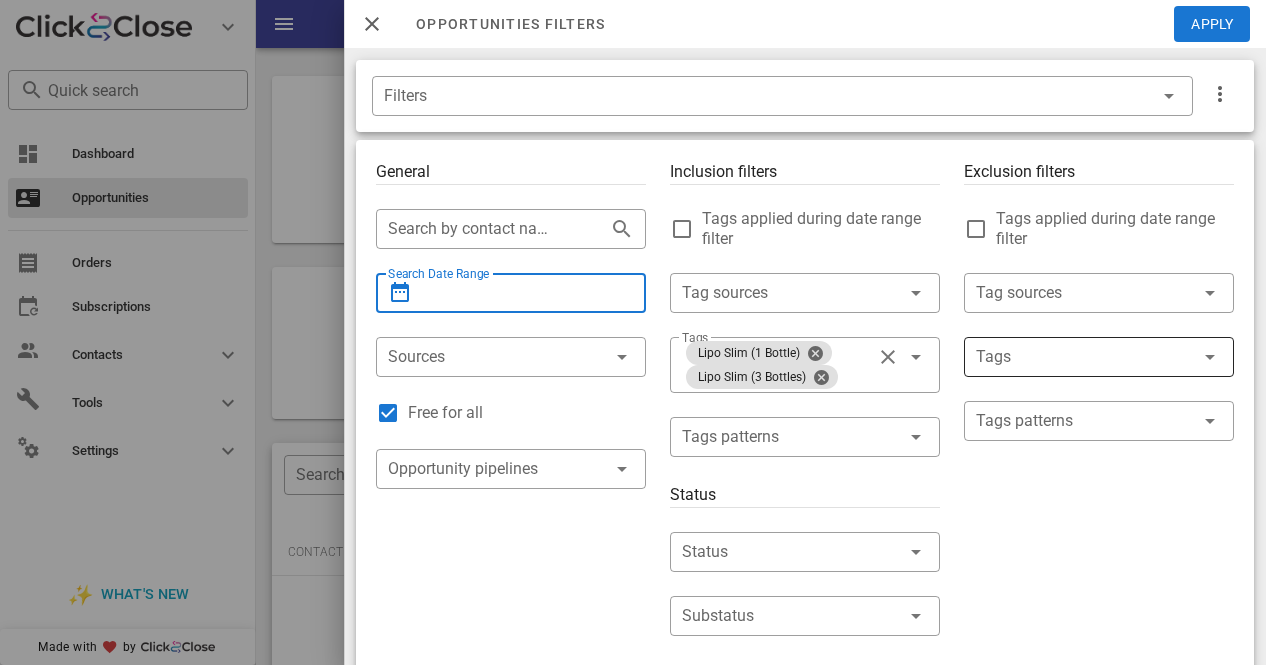 click at bounding box center (1071, 357) 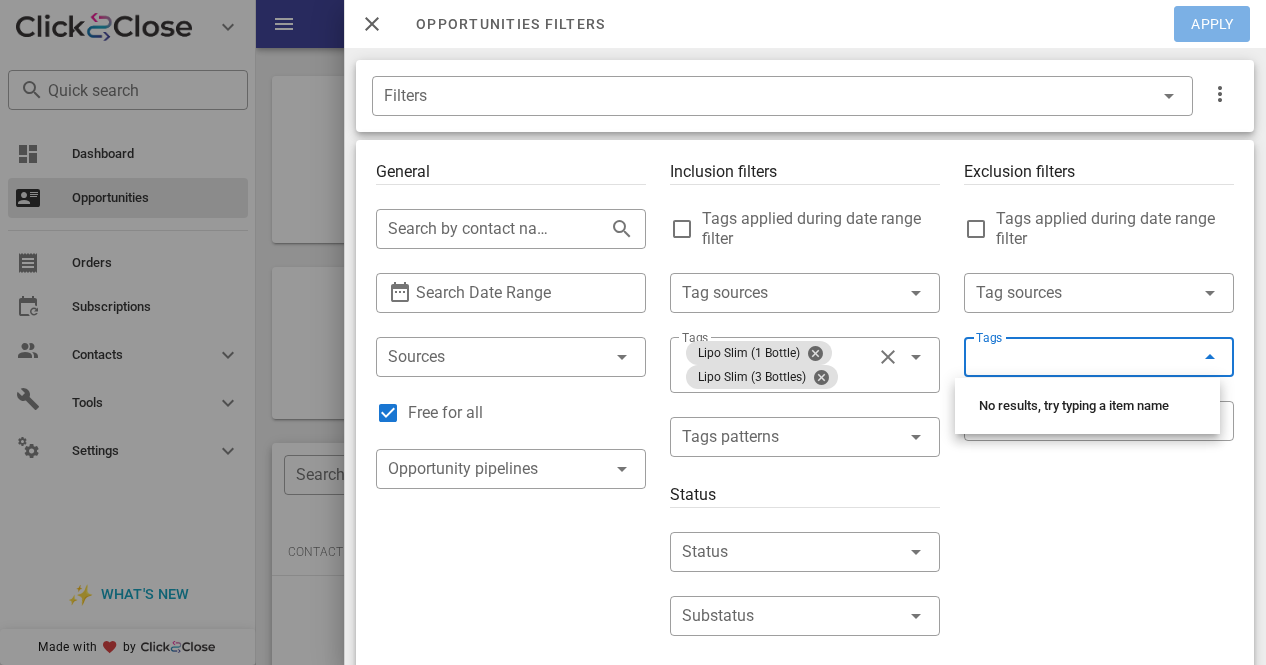 click on "Apply" at bounding box center [1213, 24] 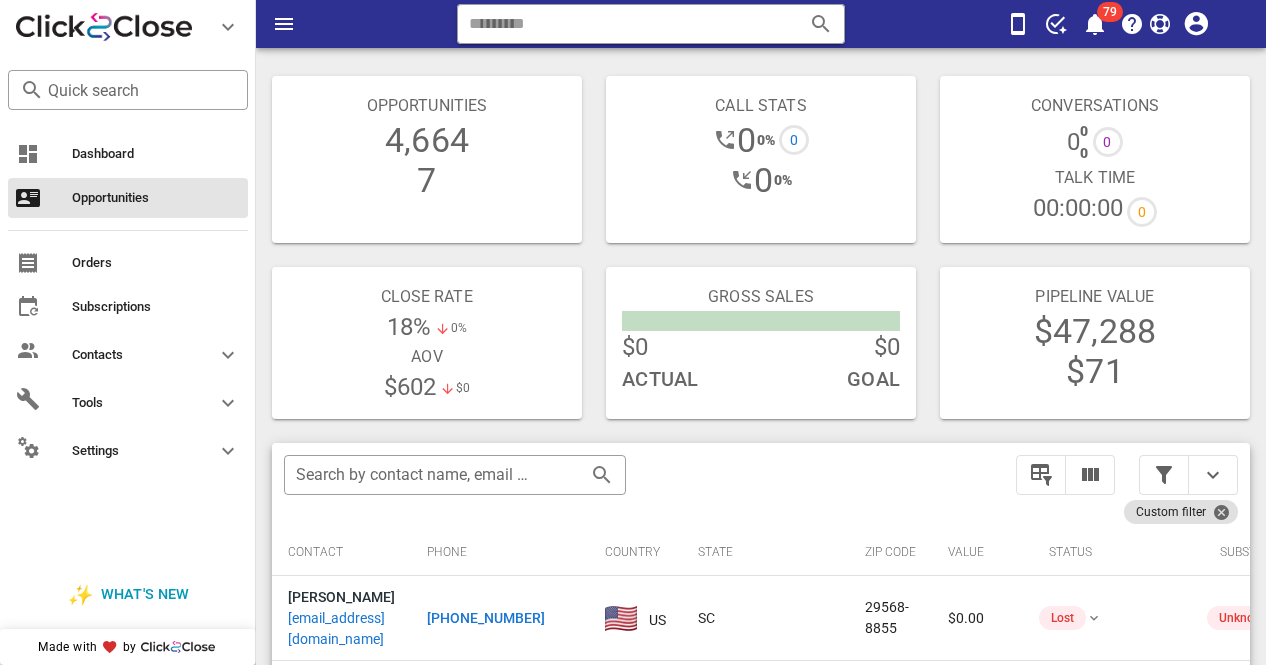 click on "Opportunities 4,664 7 Call stats 0 0%  0  0 0% Conversations 0  0  0   0  Talk Time 00:00:00  0  Close rate 18%  0%  aov $602  $0  Gross sales $0 $0 Actual Goal Pipeline value $47,288 $71 ​ Search by contact name, email or phone Custom filter Contact Phone Country State Zip code Value Status Substatus Sources Activations Tags Created at [PERSON_NAME]  [EMAIL_ADDRESS][DOMAIN_NAME]   [PHONE_NUMBER]   US SC 29568-8855  $0.00   Lost   Unknown   Cartpanda  3 1  order.paid  1  Lipo Slim (3 Bottles)  1  ⭐ VIP Delivery ⭐  1  Lipo Corpus - 3 Bottles - New Customer Discount  1  Lipo Gummy - Exclusive Discount   [DATE] 16:50  [PERSON_NAME]  [PERSON_NAME][EMAIL_ADDRESS][DOMAIN_NAME]   [PHONE_NUMBER]   [GEOGRAPHIC_DATA] TX 76123  $0.00   In progress   Unknown   Cartpanda  4 1  order.paid  1  Lipo Slim (6 bottles)  1  Lipo Slim (3 Bottles)  1  order.upsell  1  Moundrops - VIP Upgrade Offer 2 (U1.3)  1  Moundrops - 3 Bottles - New Customers Discount   [DATE] 16:12  [PERSON_NAME]  [EMAIL_ADDRESS][DOMAIN_NAME]   [PHONE_NUMBER]   US TX 78230  $0.00   In progress  1 1  US" at bounding box center [761, 546] 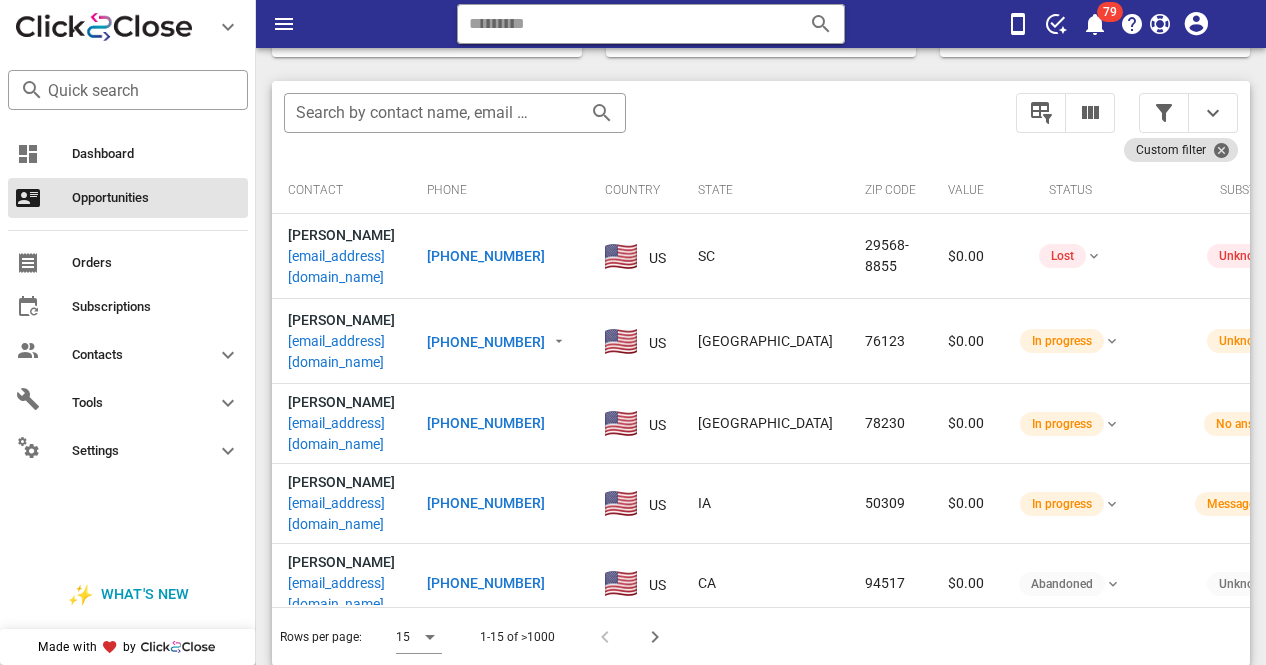 scroll, scrollTop: 379, scrollLeft: 0, axis: vertical 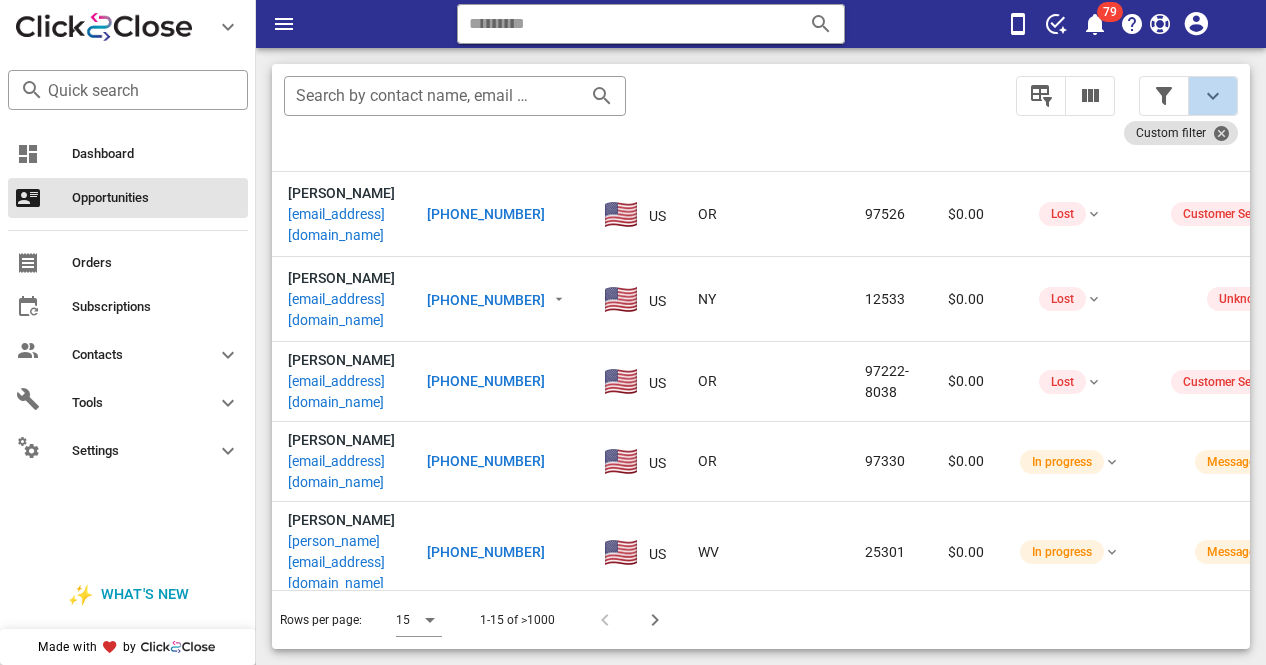 click at bounding box center (1213, 96) 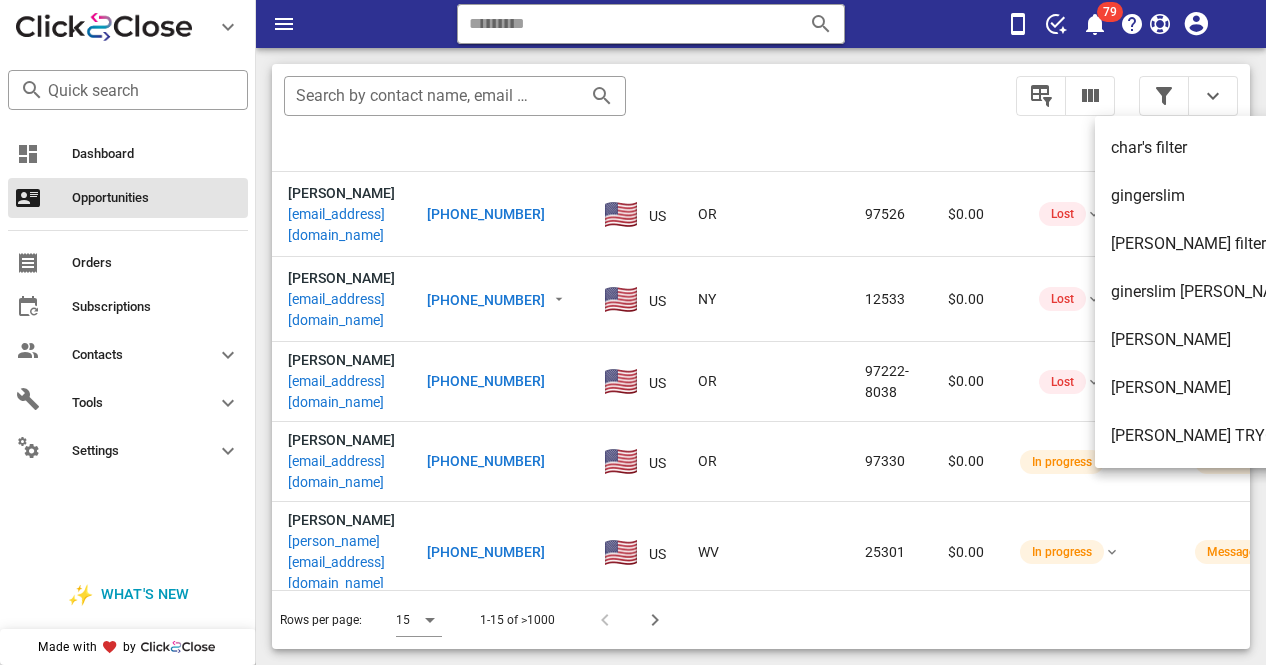 click on "​ Search by contact name, email or phone" at bounding box center [638, 106] 